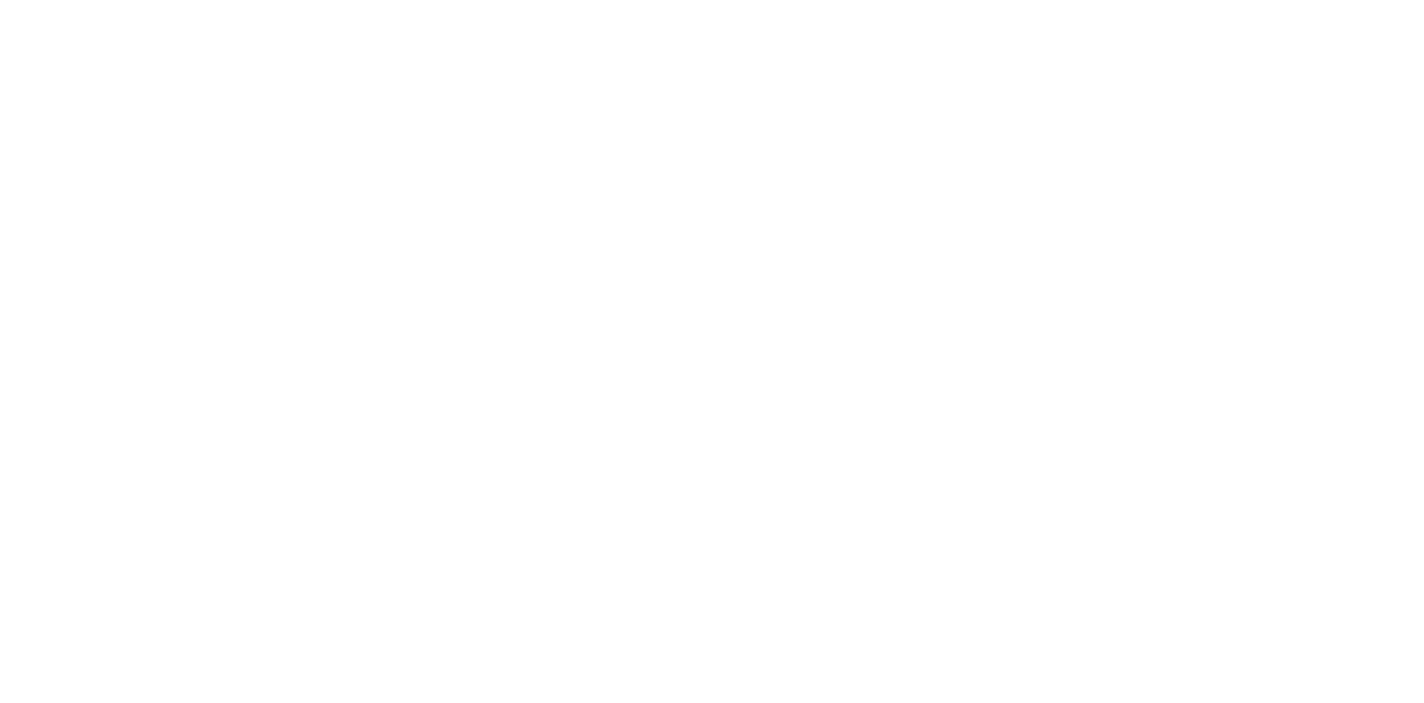 scroll, scrollTop: 0, scrollLeft: 0, axis: both 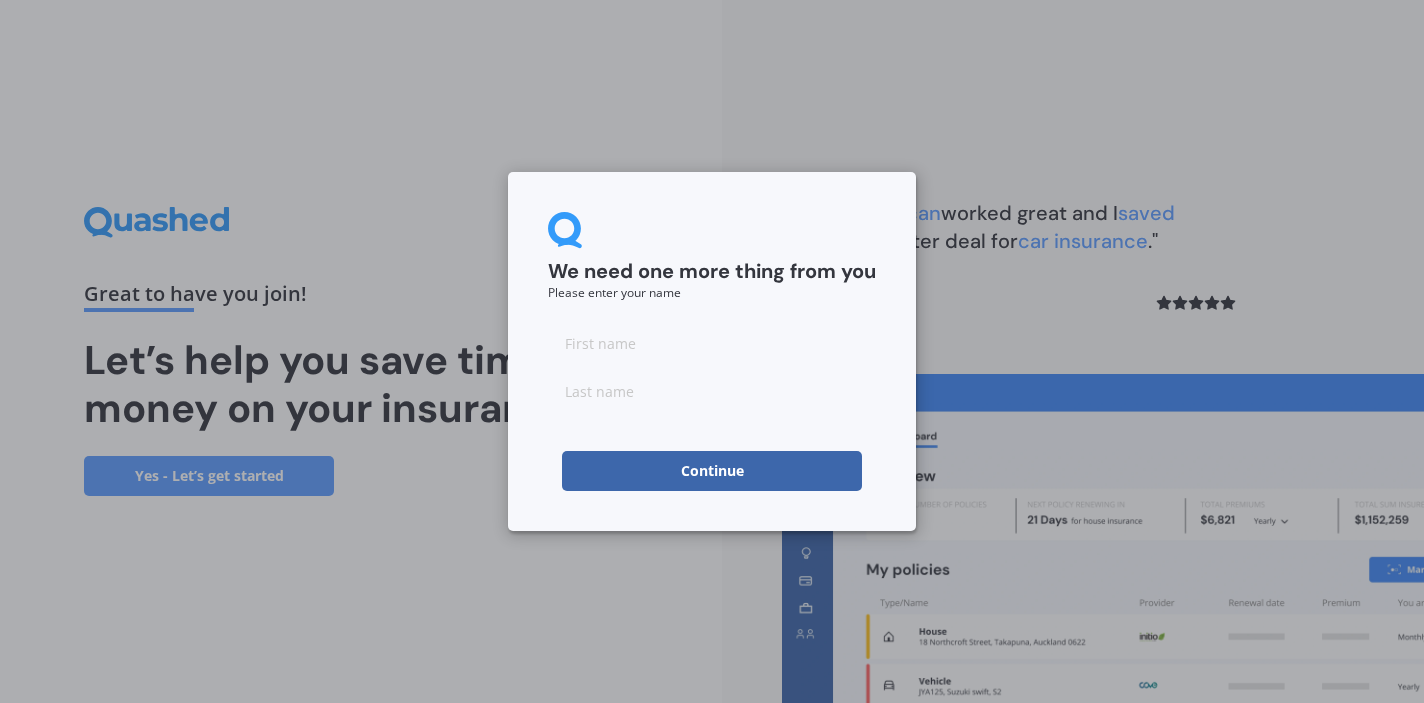 click at bounding box center [712, 343] 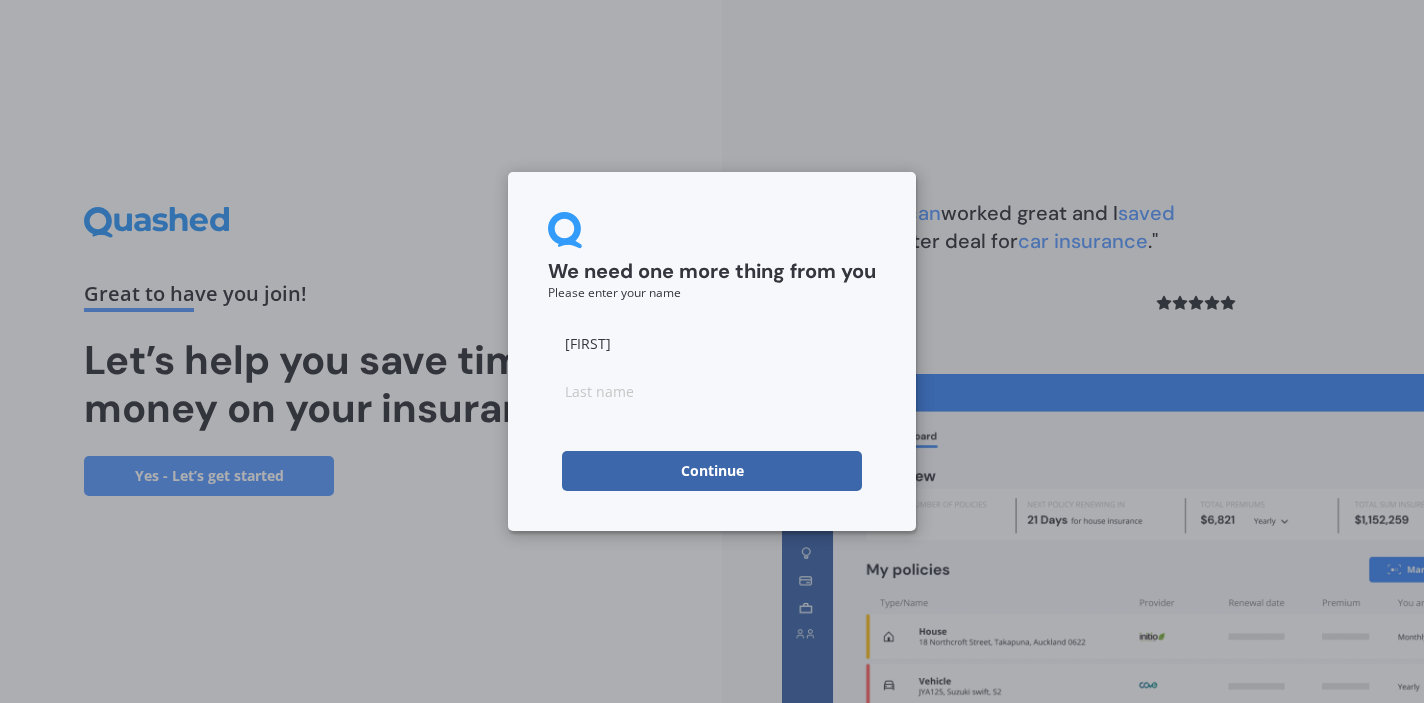 type on "[FIRST]" 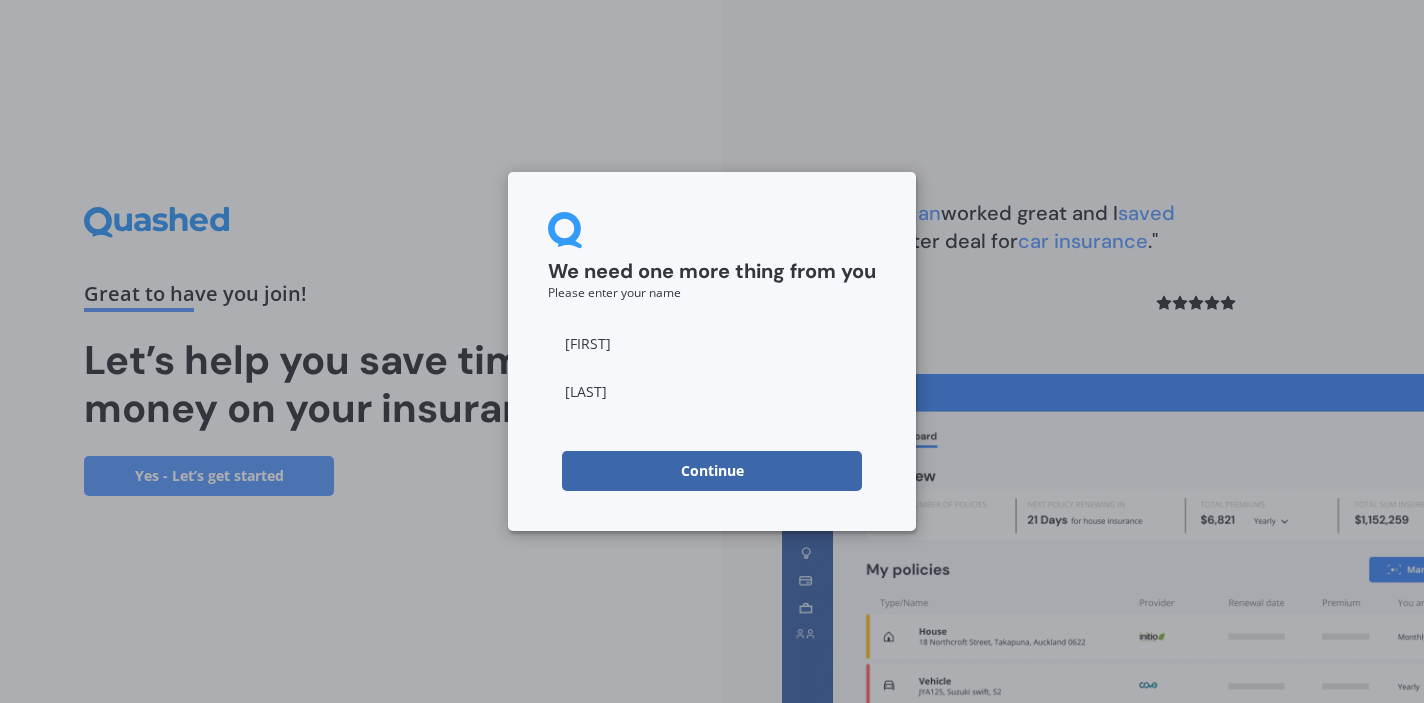 type on "[LAST]" 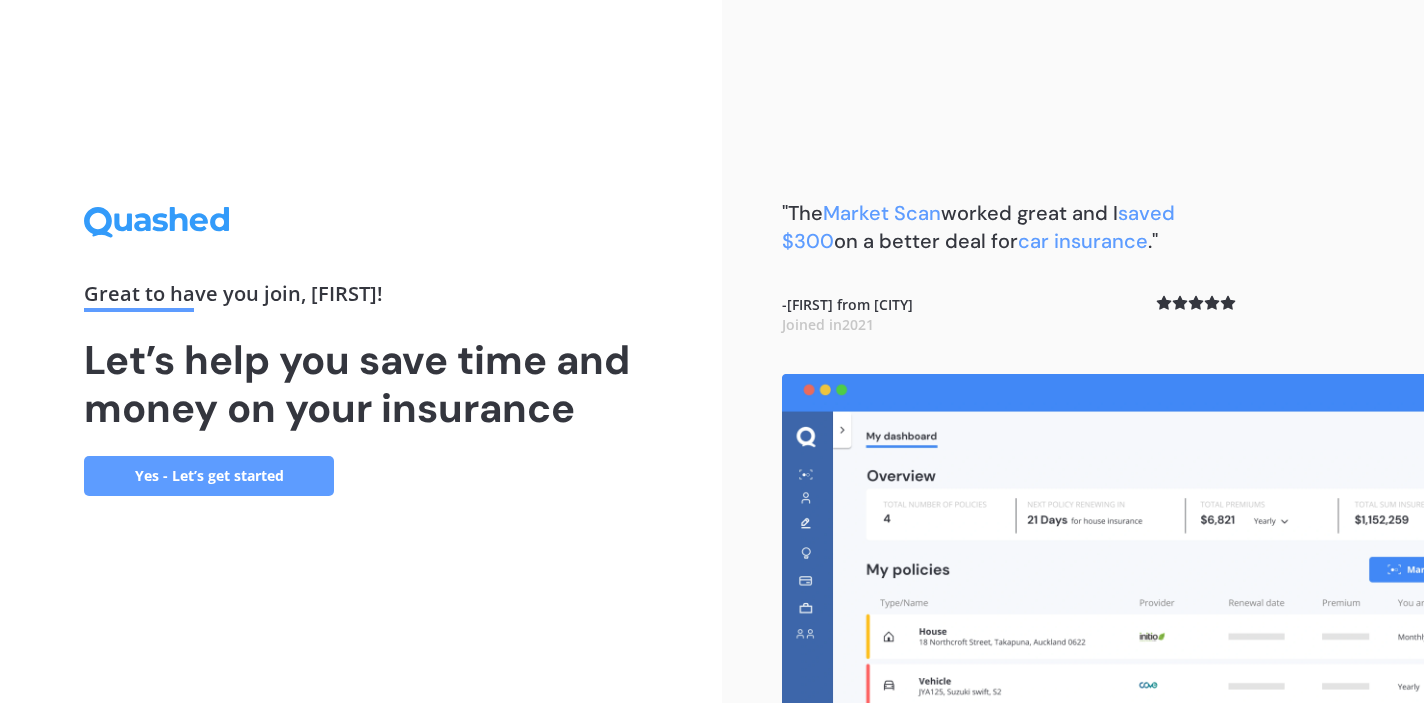 click on "Yes - Let’s get started" at bounding box center [209, 476] 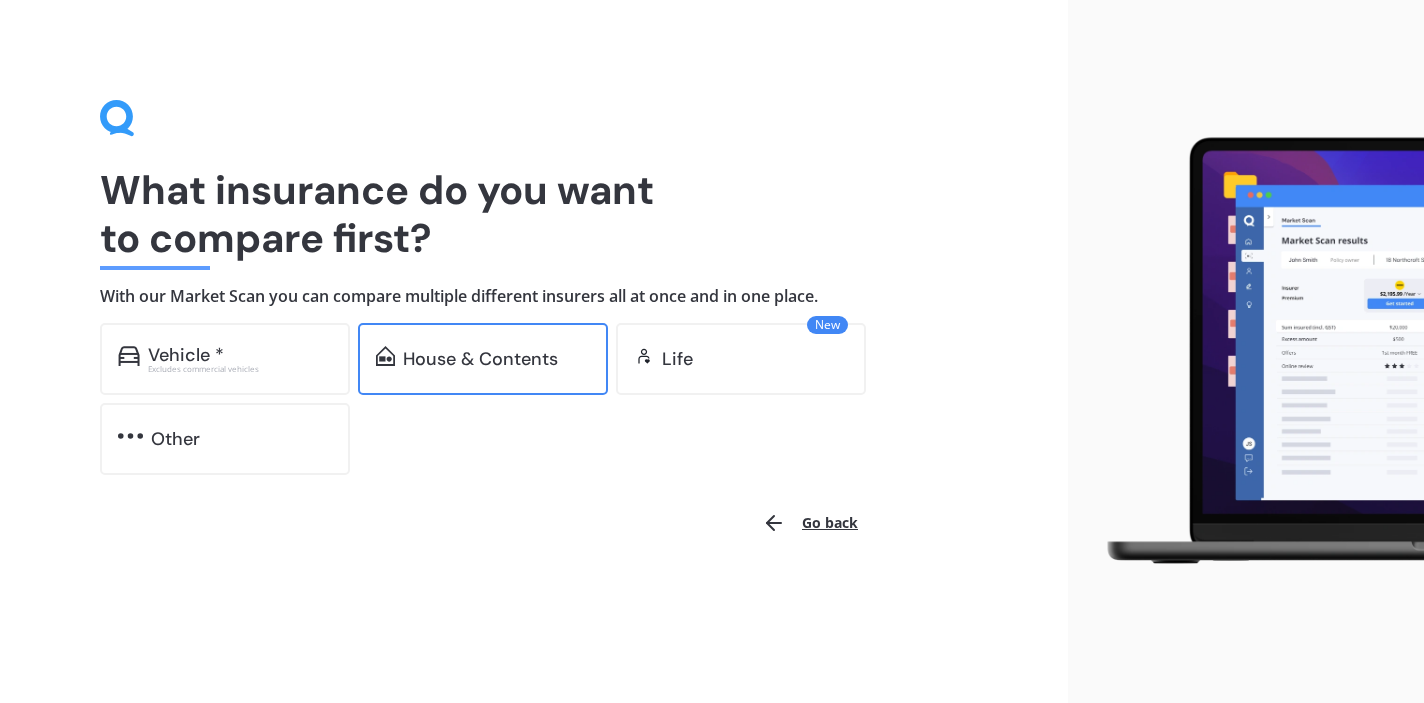 click on "House & Contents" at bounding box center [483, 359] 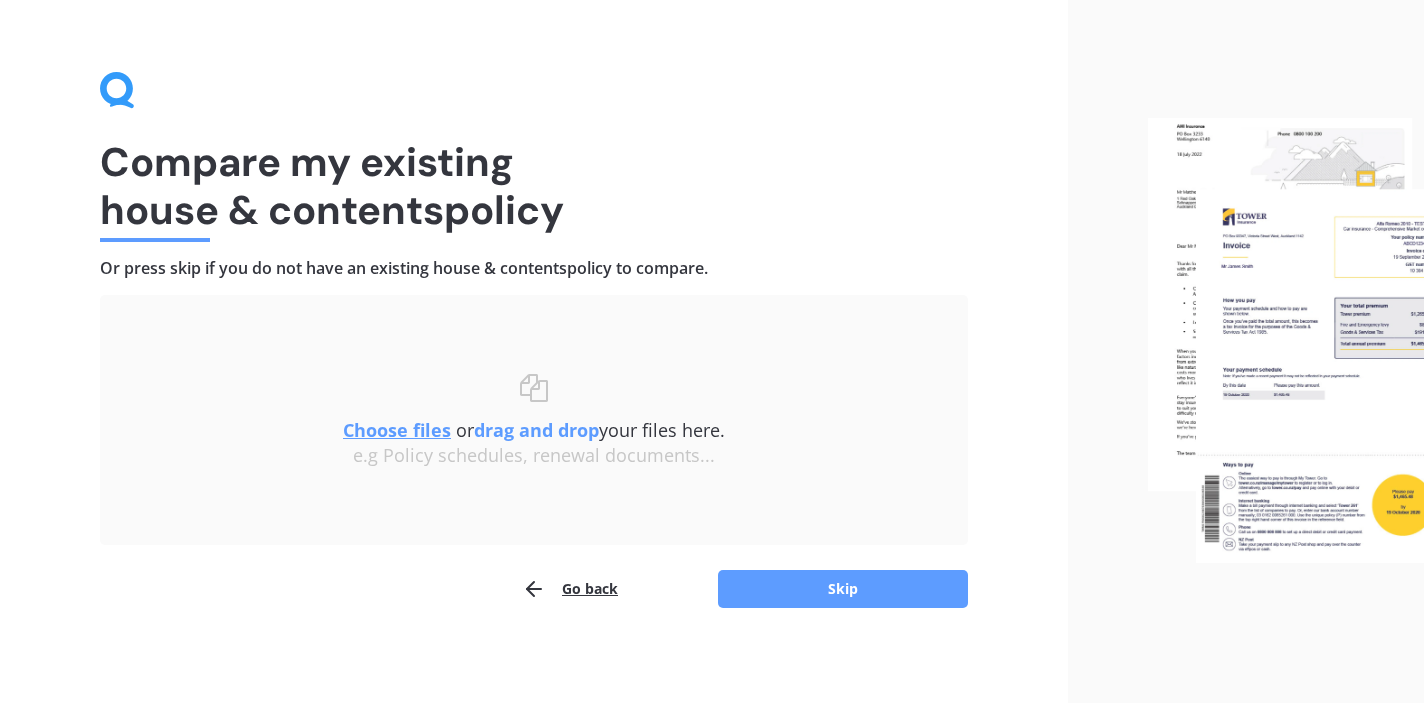 scroll, scrollTop: 33, scrollLeft: 0, axis: vertical 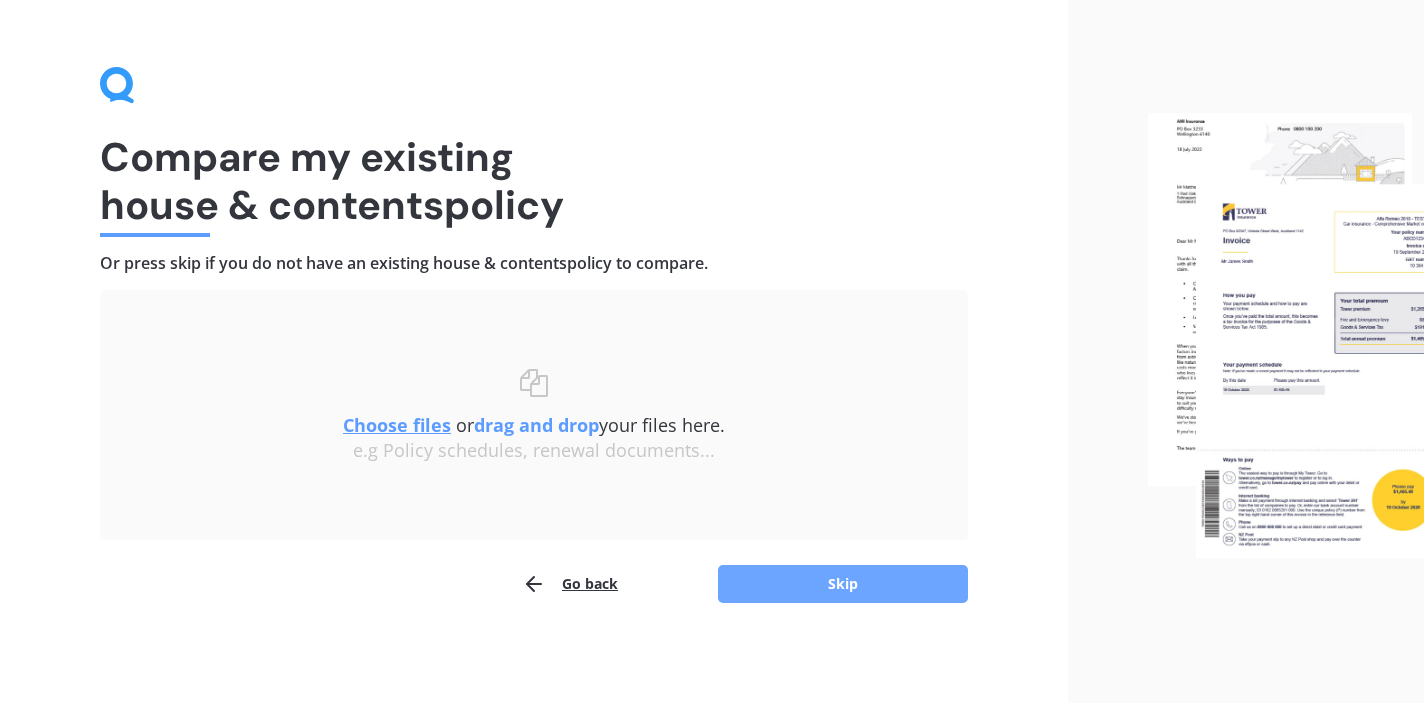 click on "Skip" at bounding box center [843, 584] 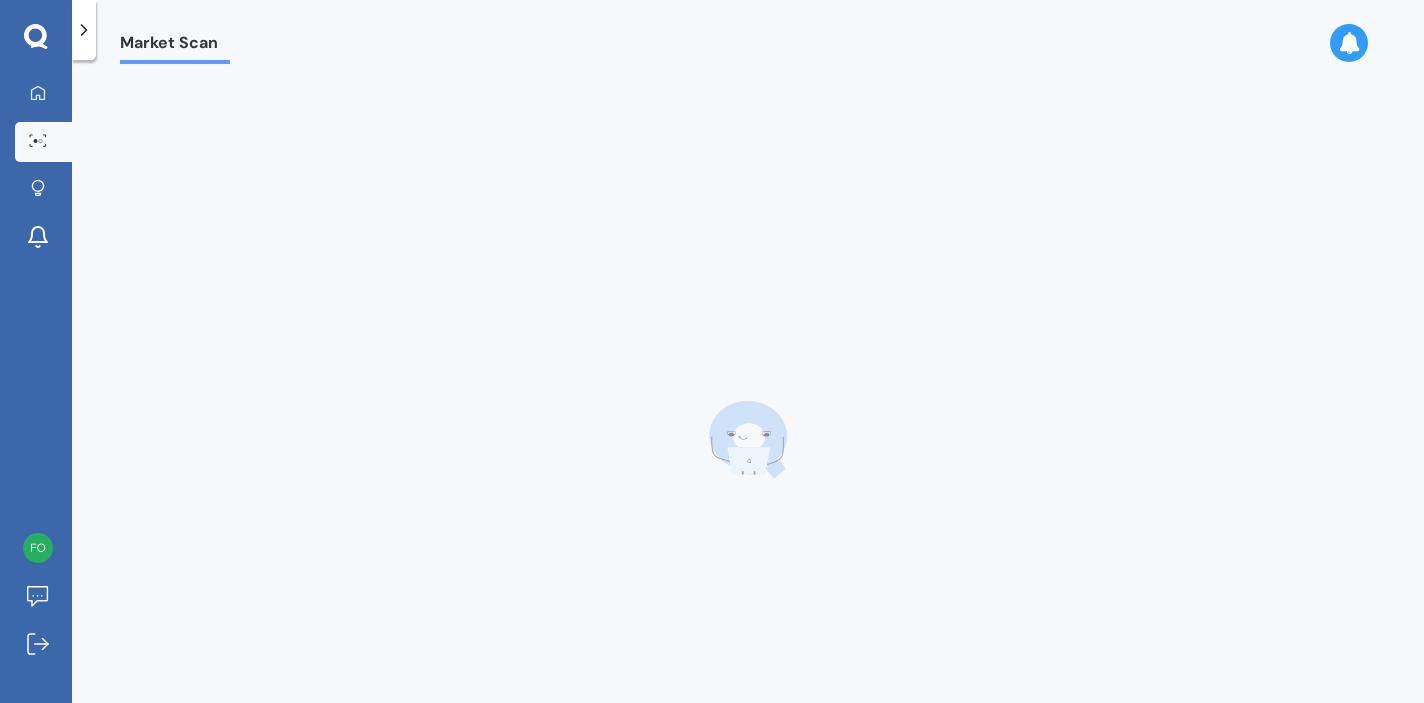 scroll, scrollTop: 0, scrollLeft: 0, axis: both 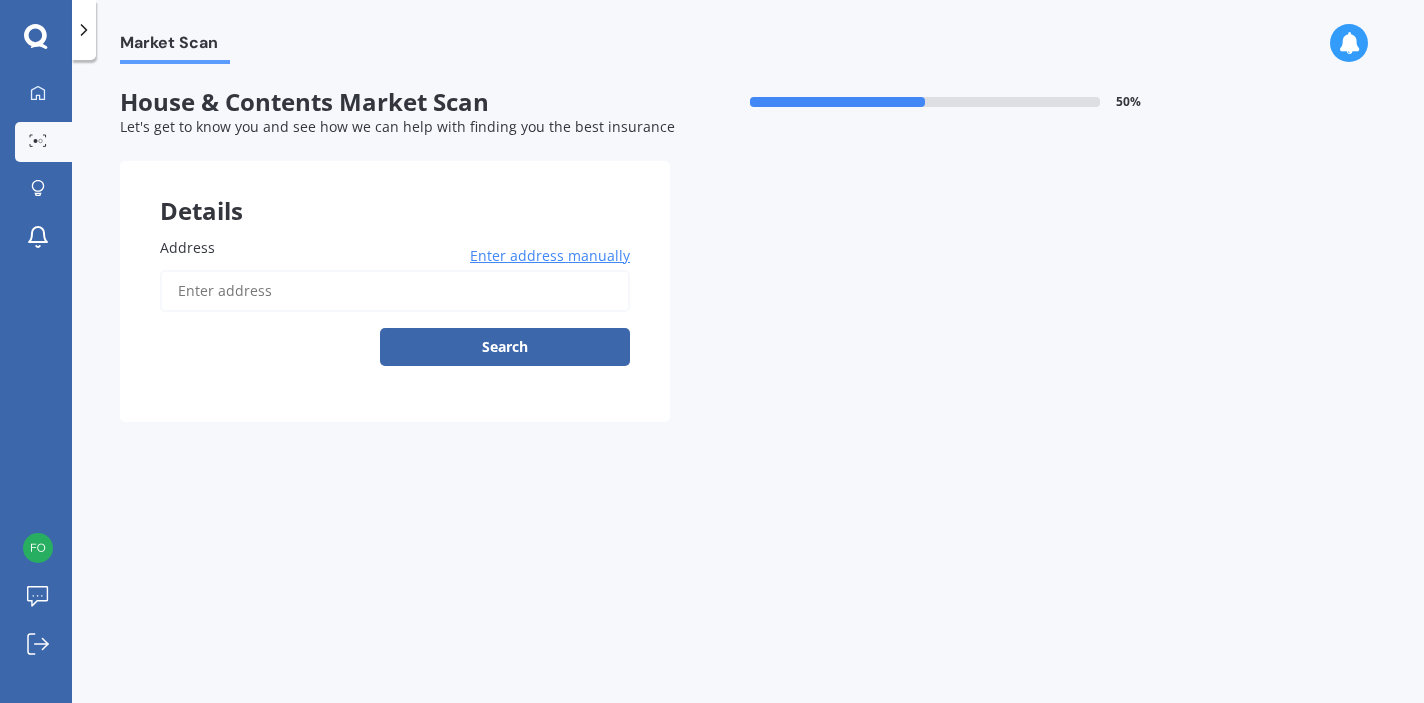 click on "Address" at bounding box center (395, 291) 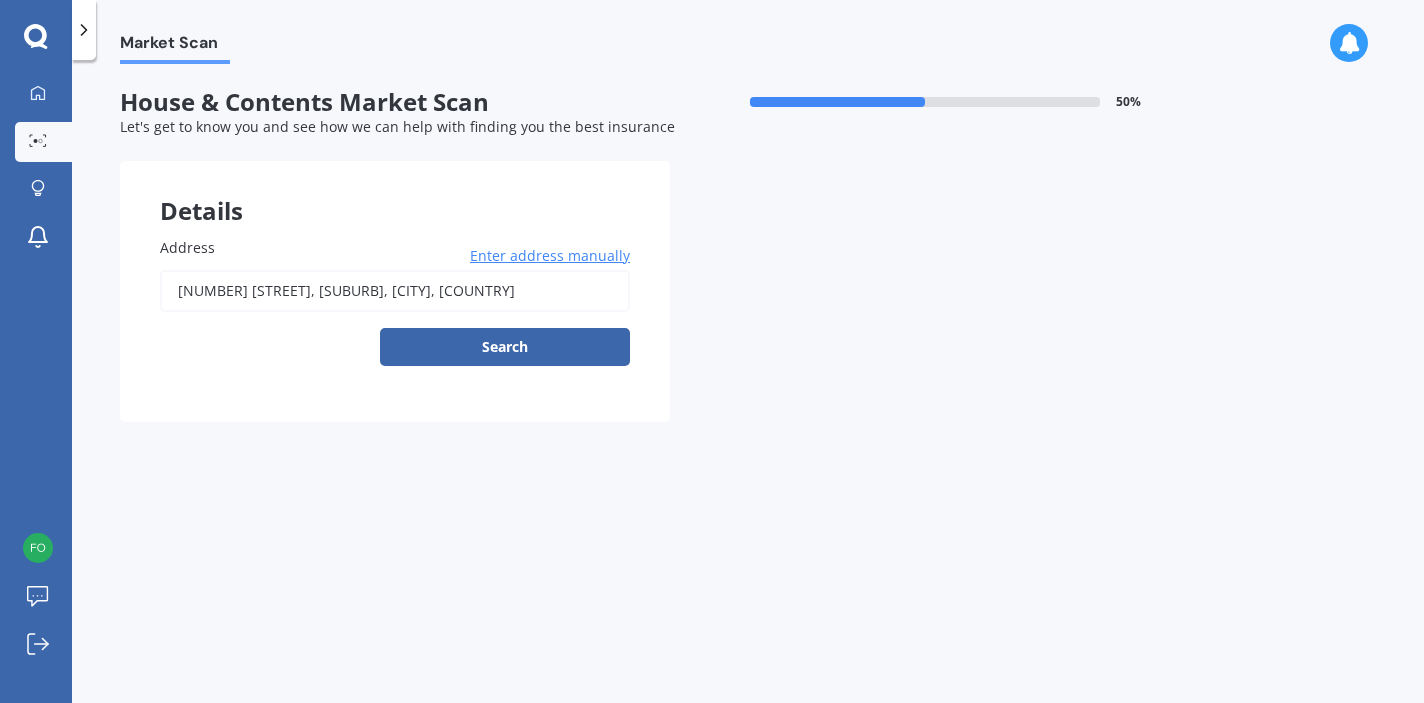 type on "[NUMBER] [STREET], [SUBURB], [CITY] [POSTAL_CODE]" 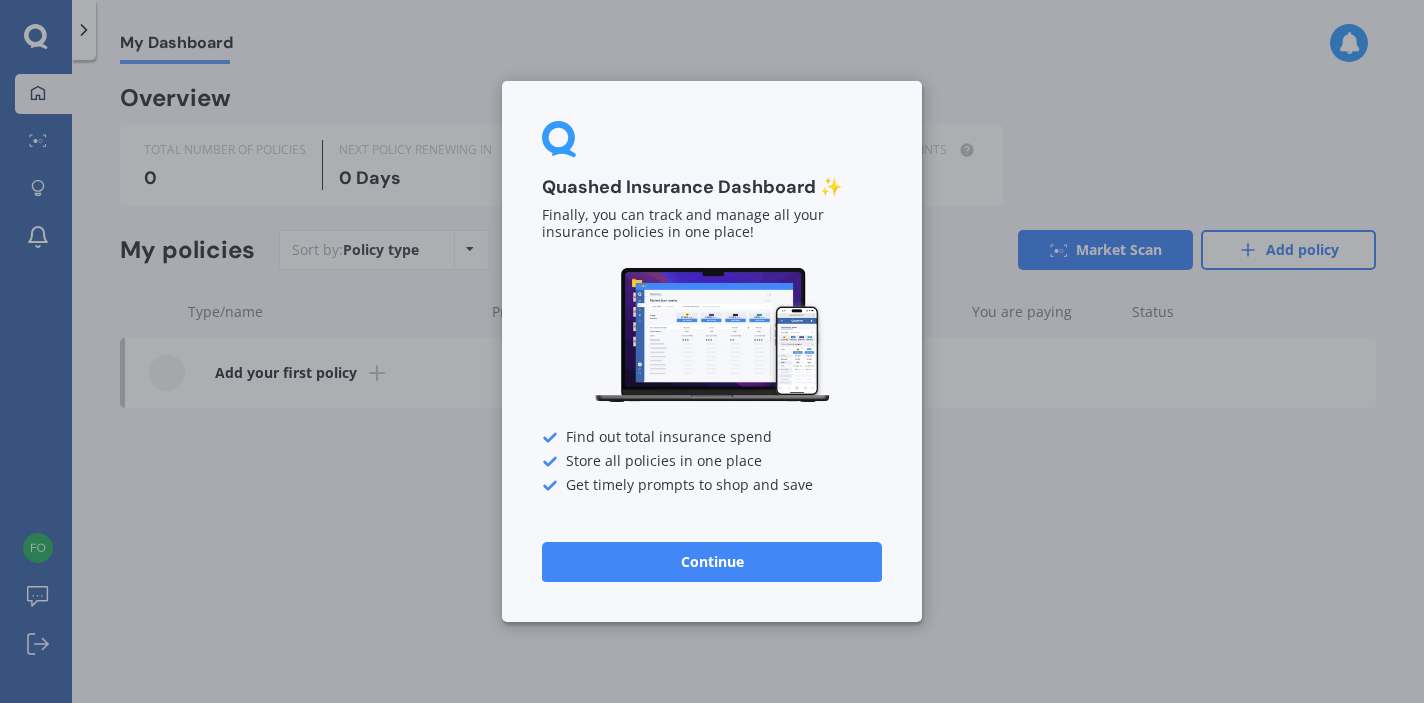 click on "Quashed Insurance Dashboard ✨ Finally, you can track and manage all your insurance policies in one place!  Find out total insurance spend  Store all policies in one place  Get timely prompts to shop and save Continue" at bounding box center (712, 351) 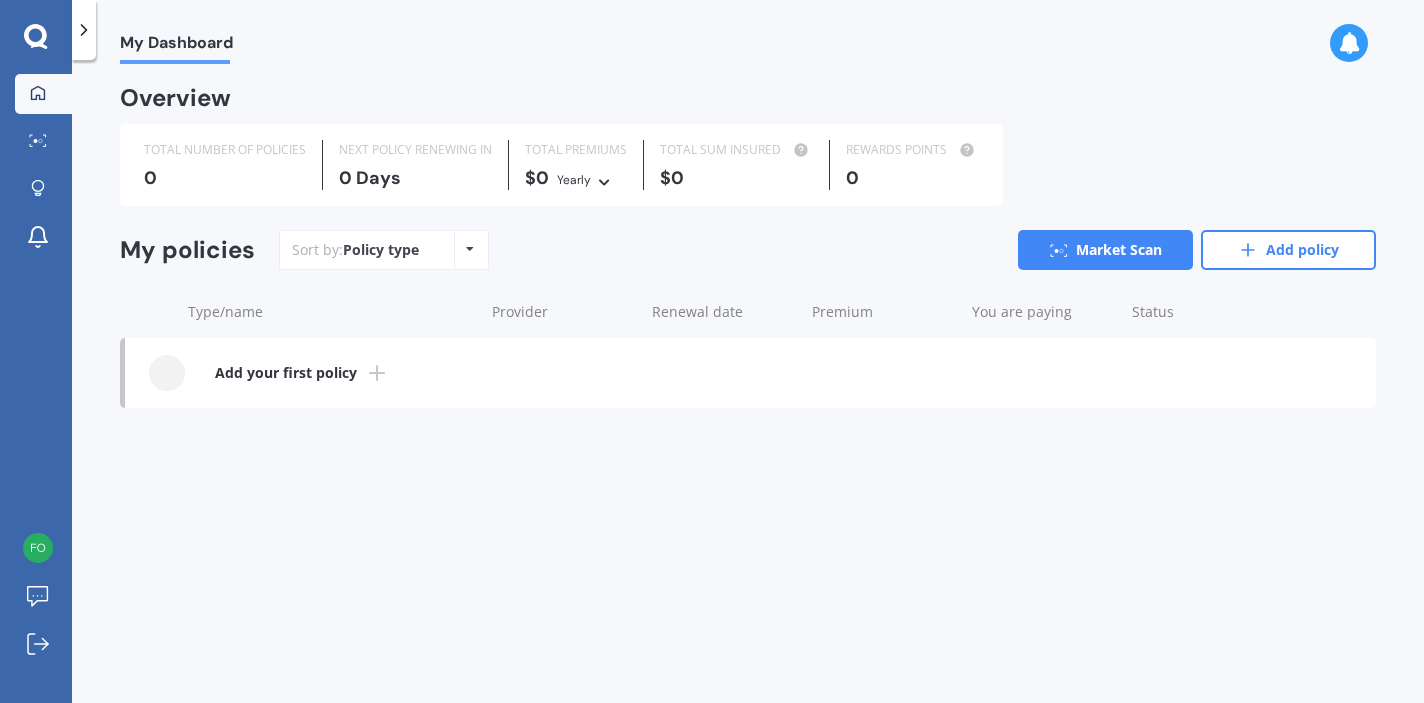 click 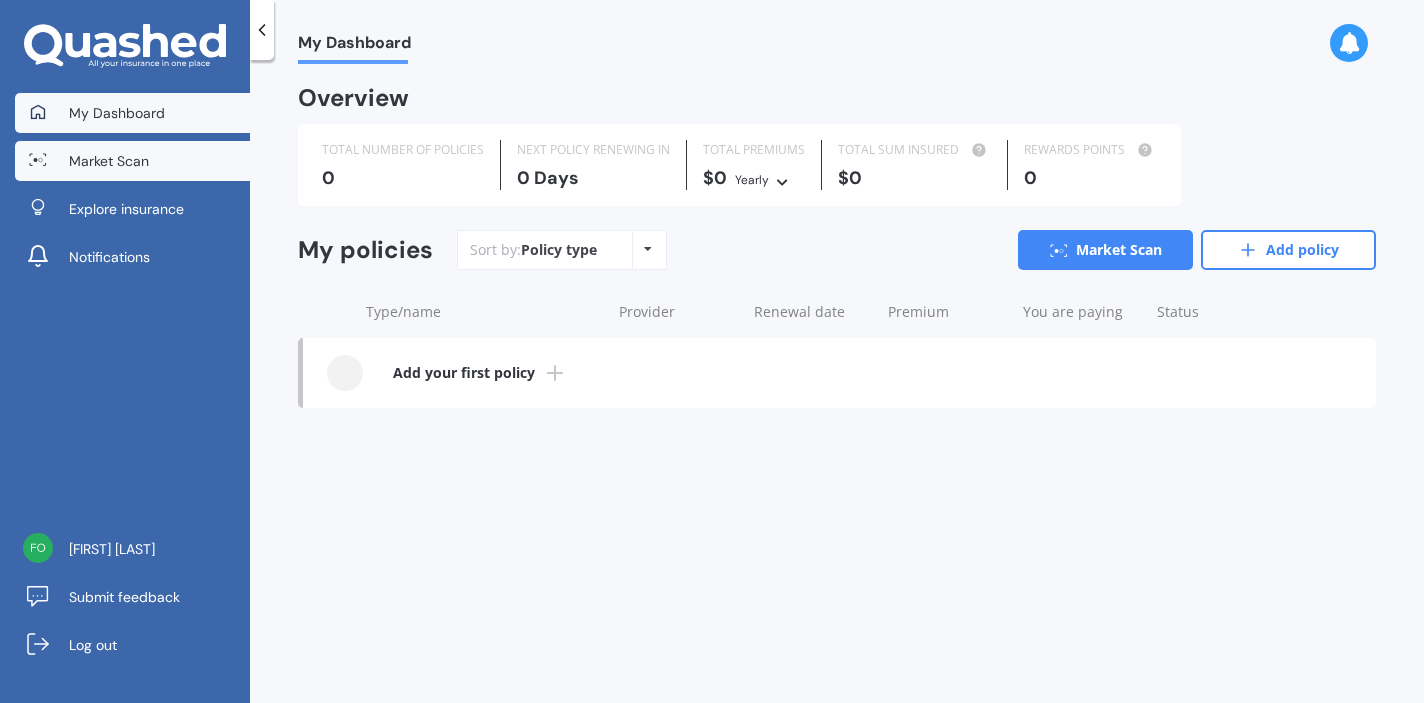 click on "Market Scan" at bounding box center (109, 161) 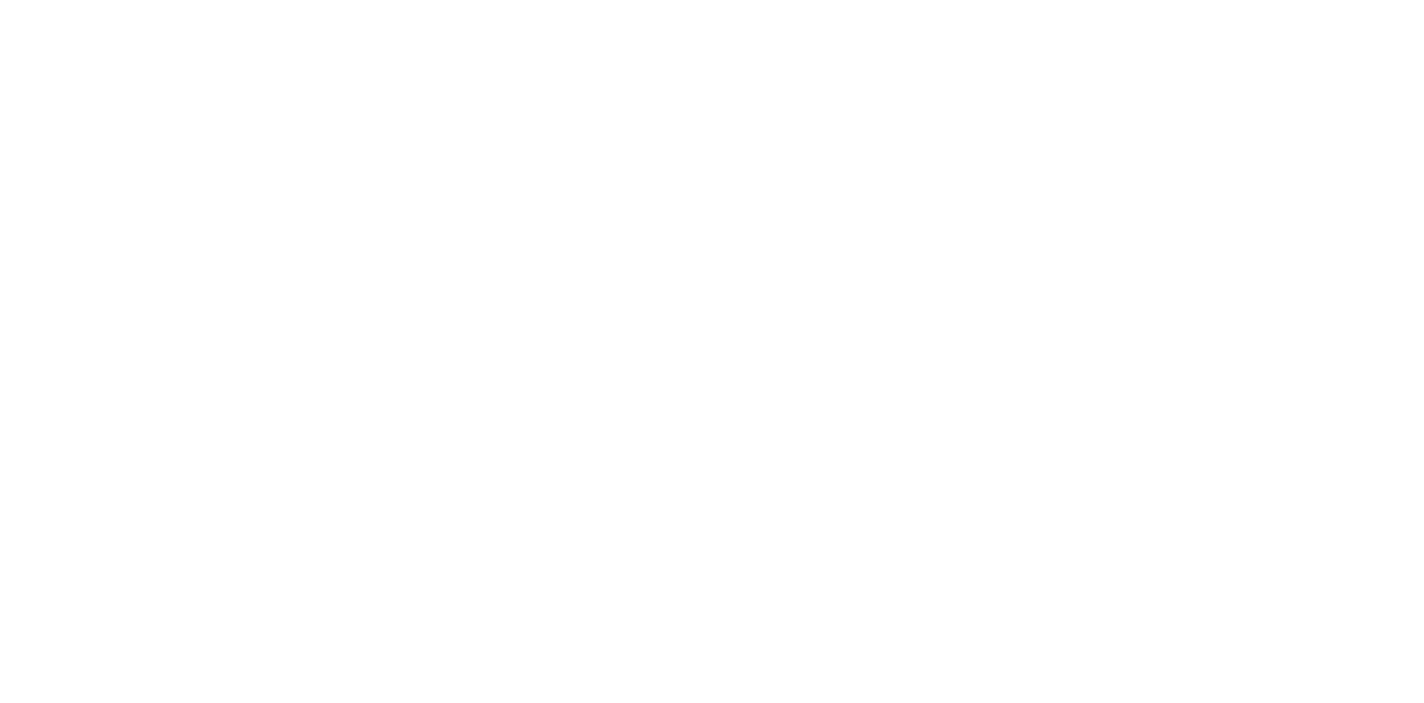 scroll, scrollTop: 0, scrollLeft: 0, axis: both 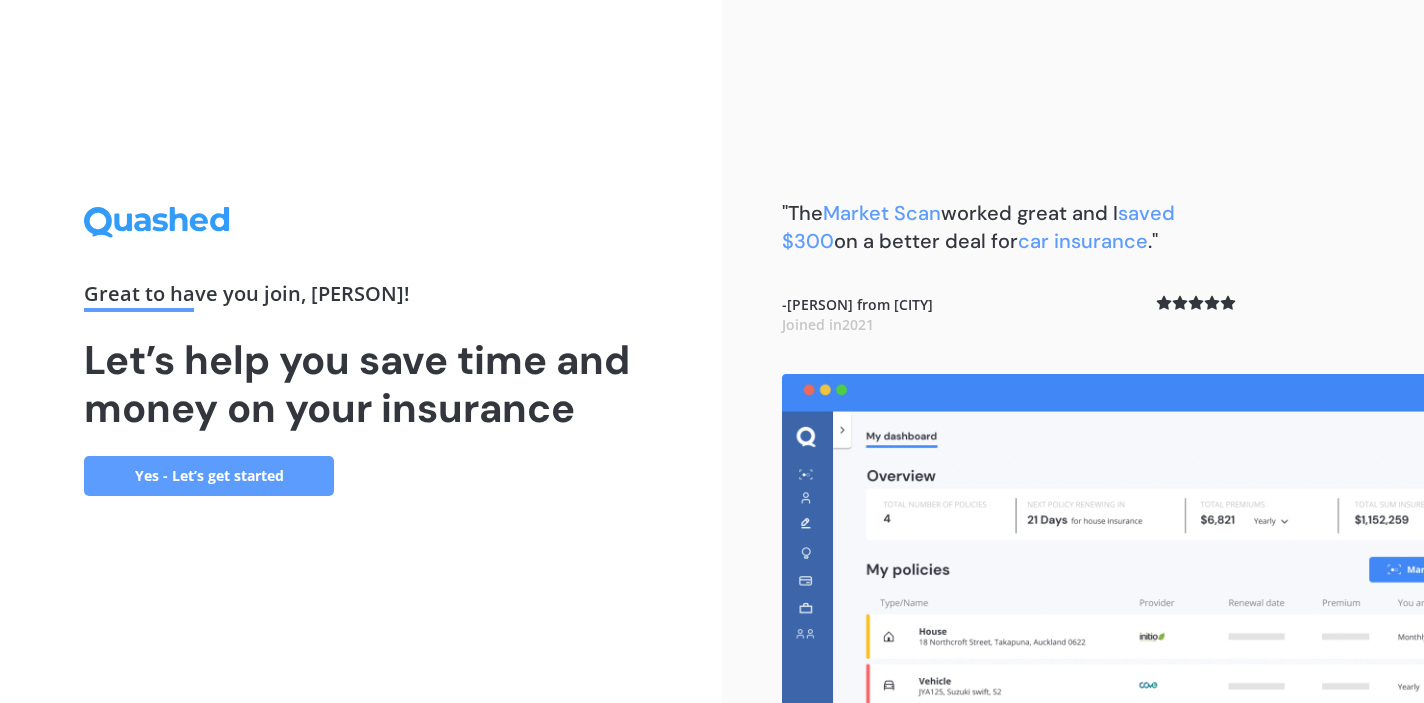 click on "Yes - Let’s get started" at bounding box center [209, 476] 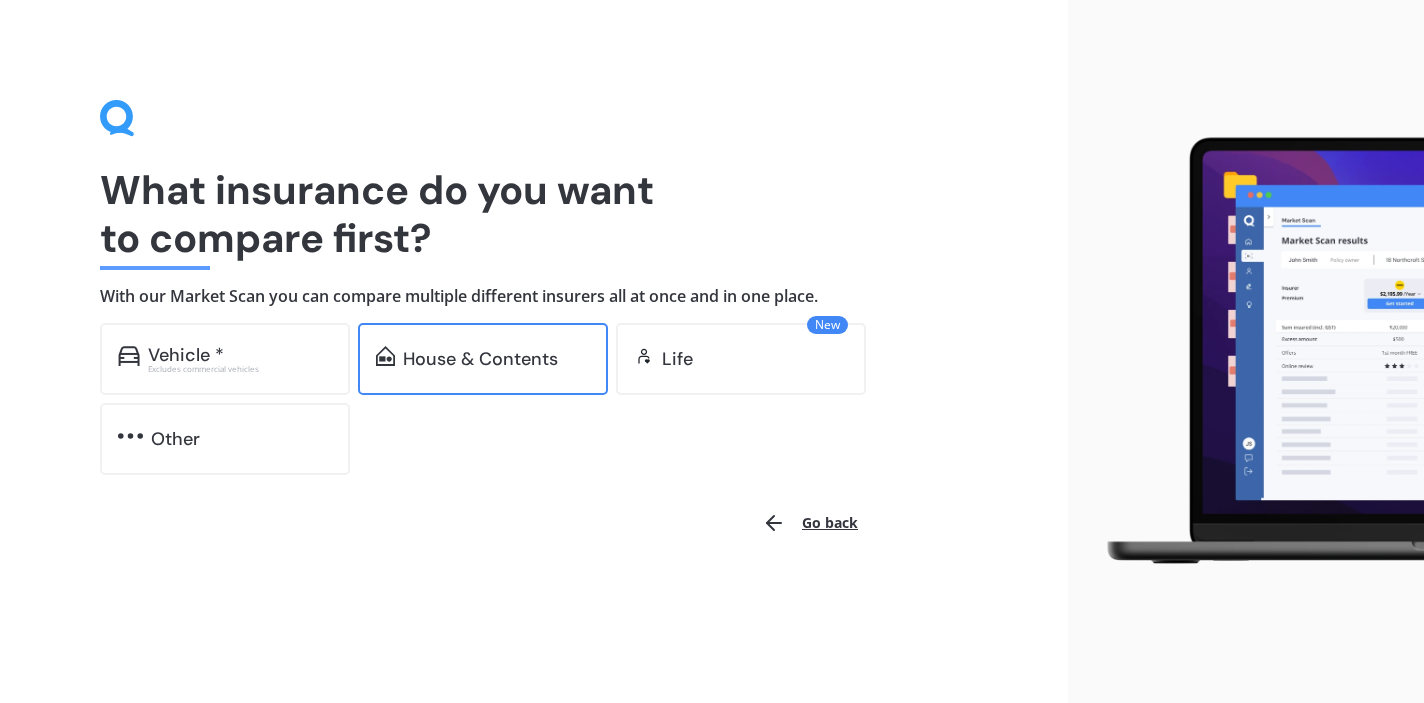 click on "House & Contents" at bounding box center [480, 359] 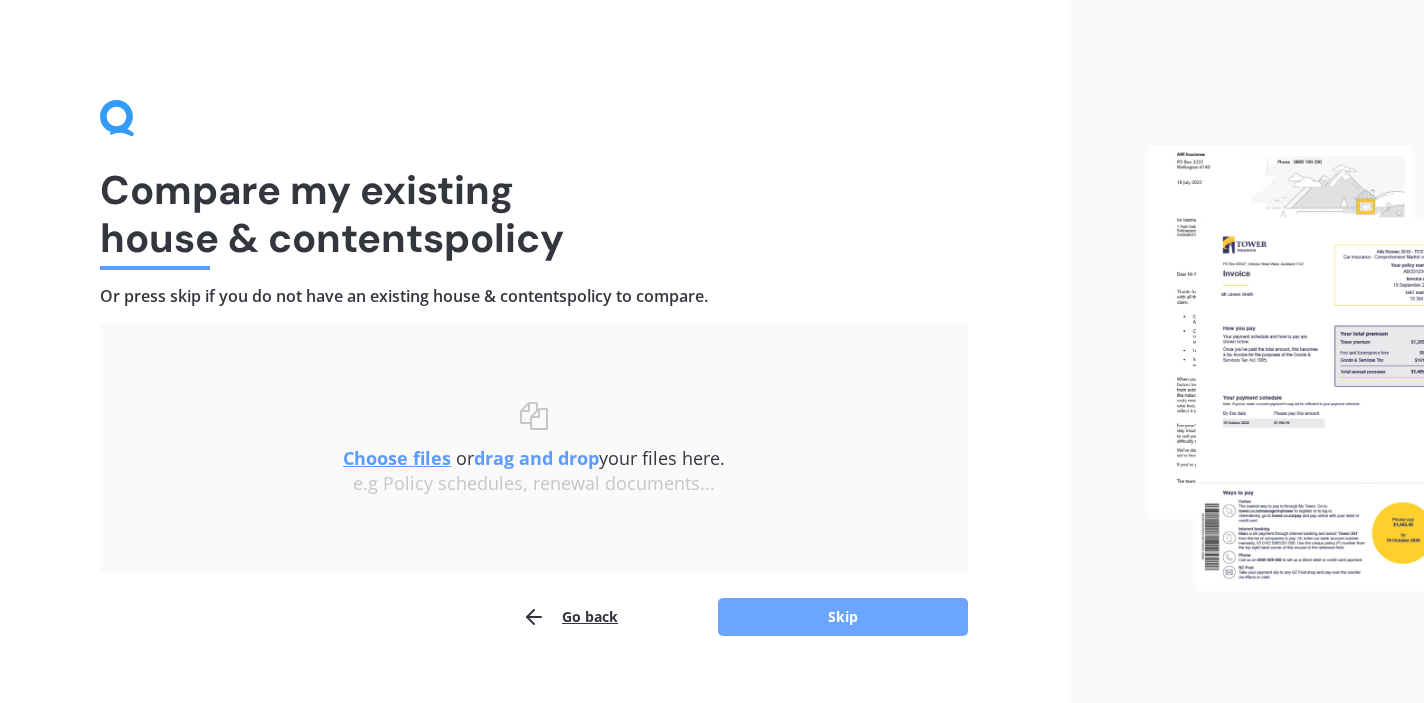 click on "Skip" at bounding box center [843, 617] 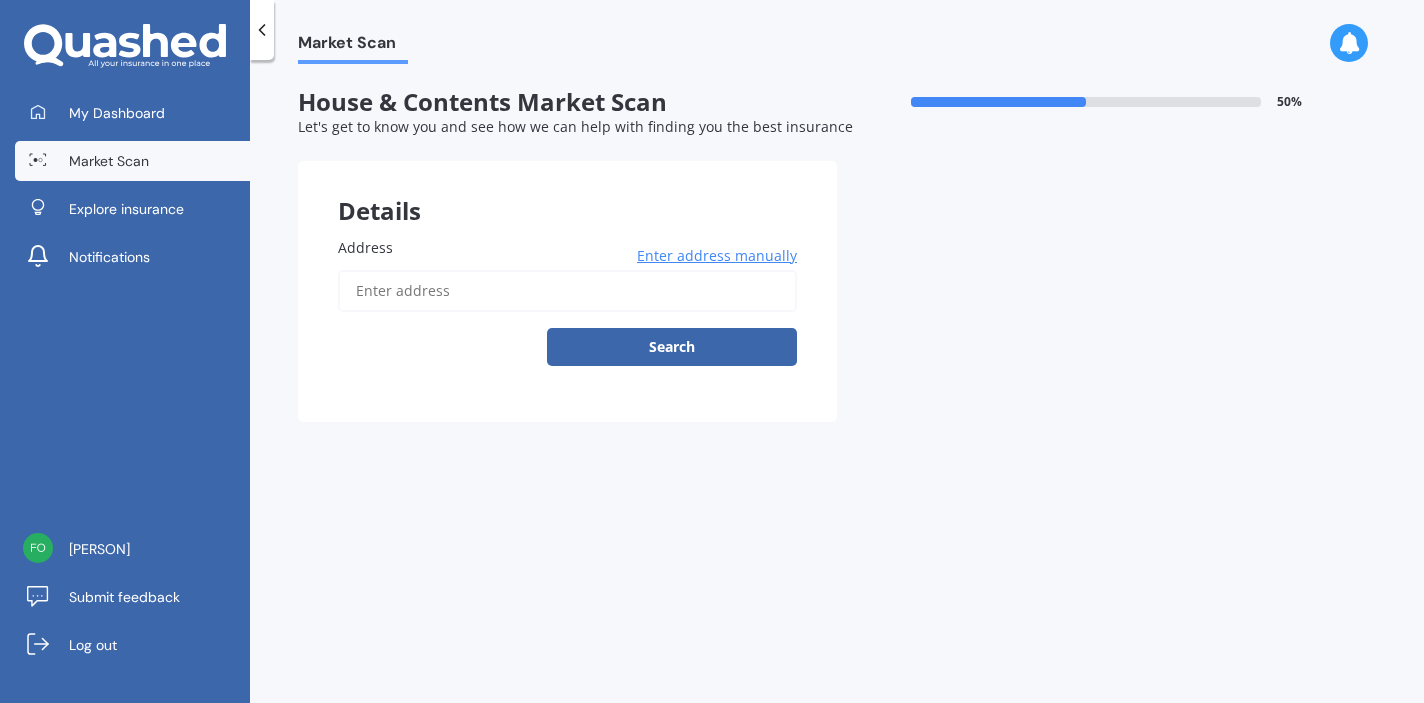 click on "Address" at bounding box center (567, 291) 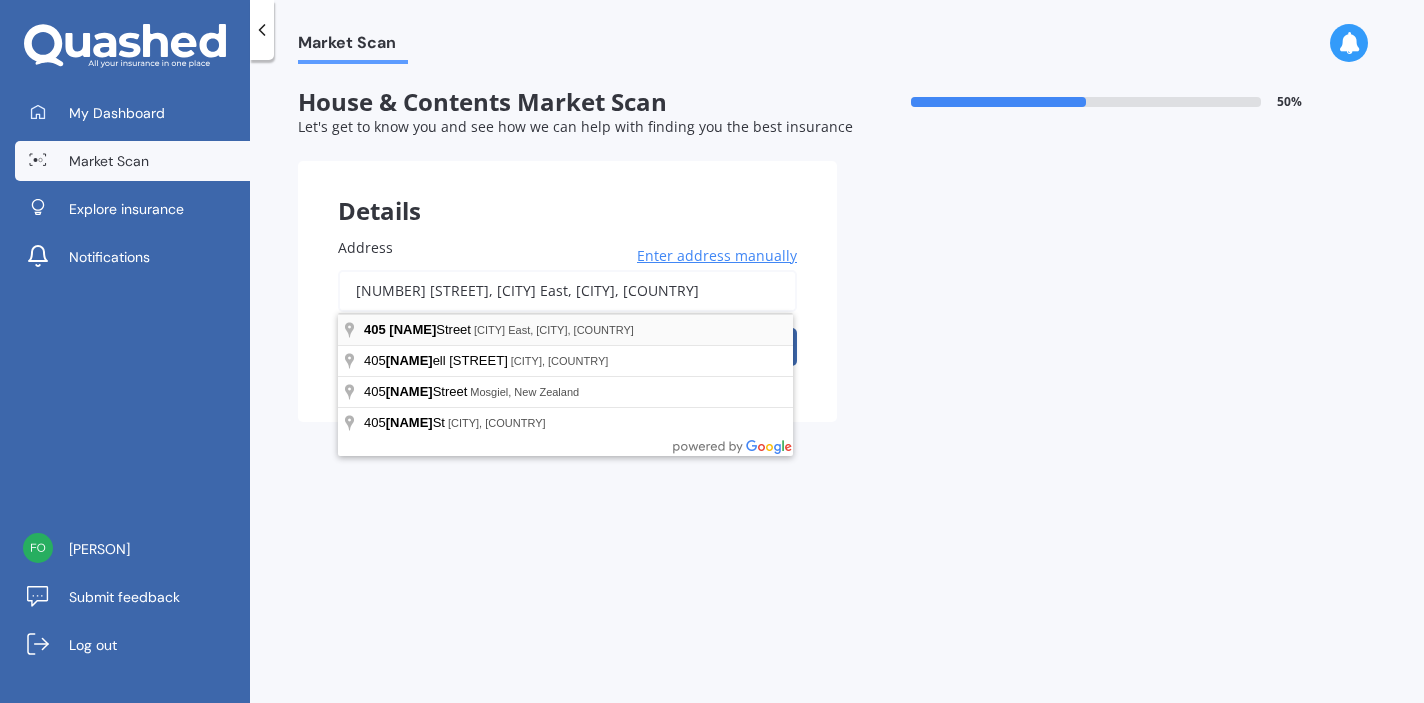 type on "[NUMBER] [STREET], [SUBURB], [CITY] [POSTAL_CODE]" 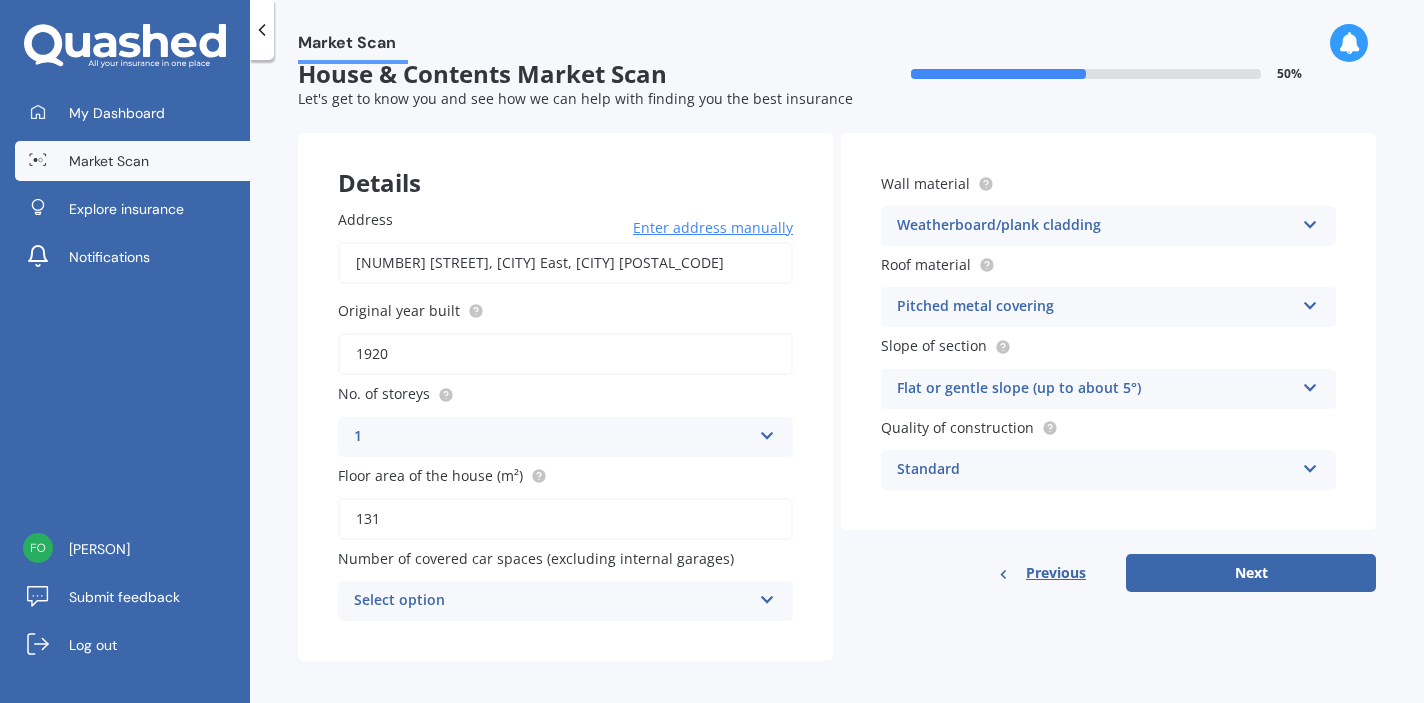 scroll, scrollTop: 40, scrollLeft: 0, axis: vertical 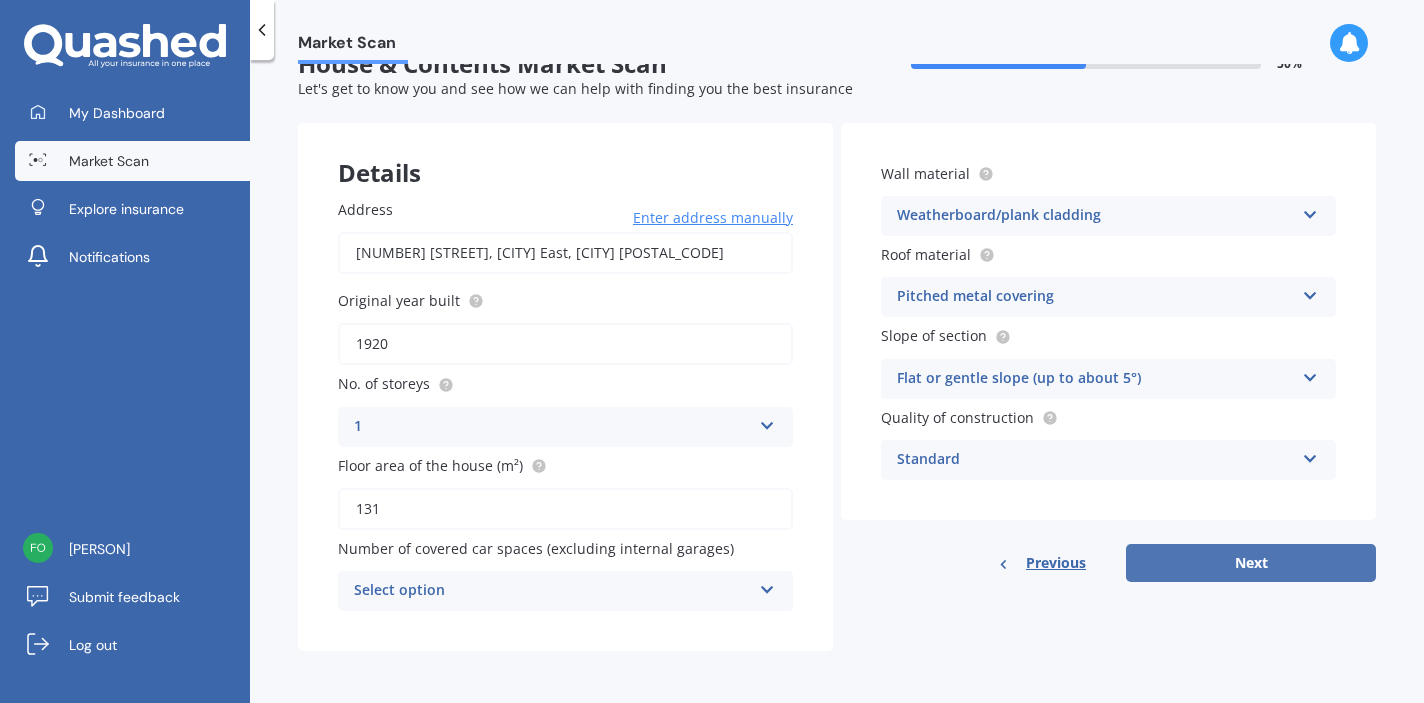 click on "Next" at bounding box center (1251, 563) 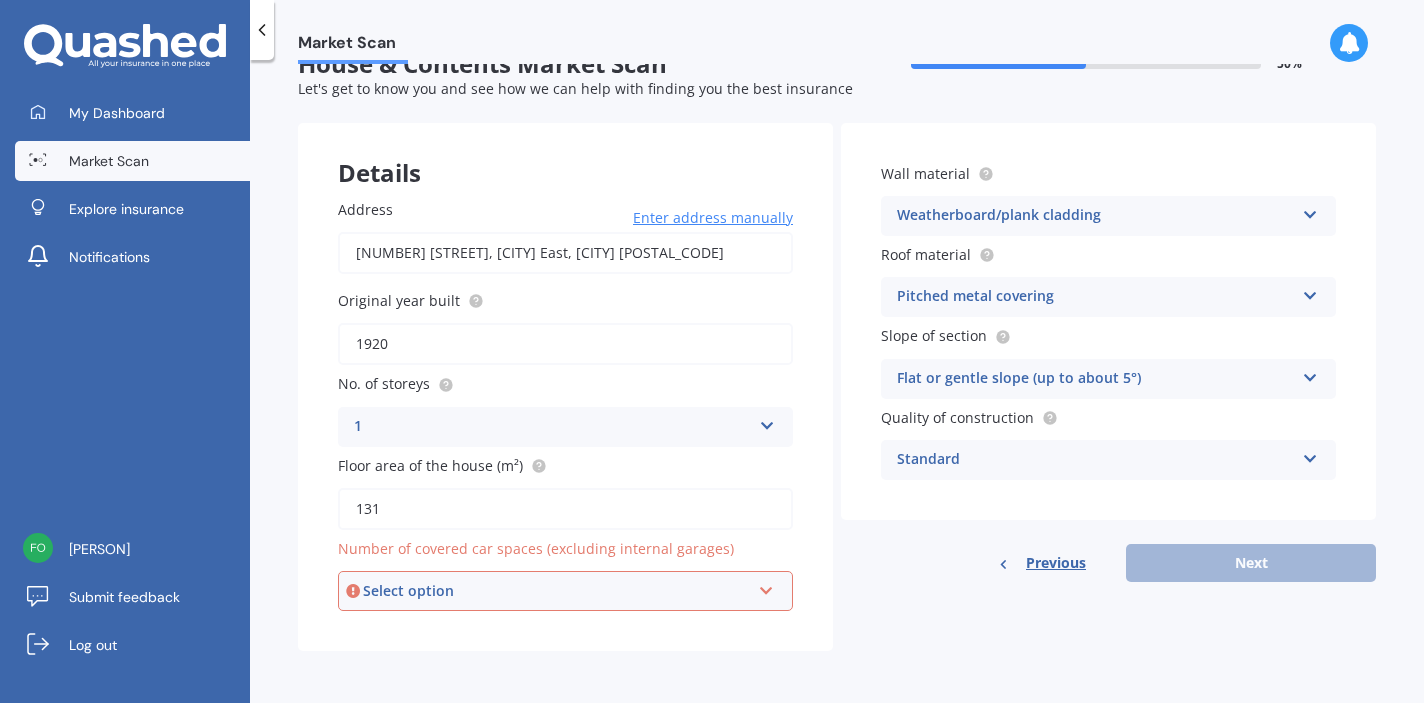 click on "Select option" at bounding box center (556, 591) 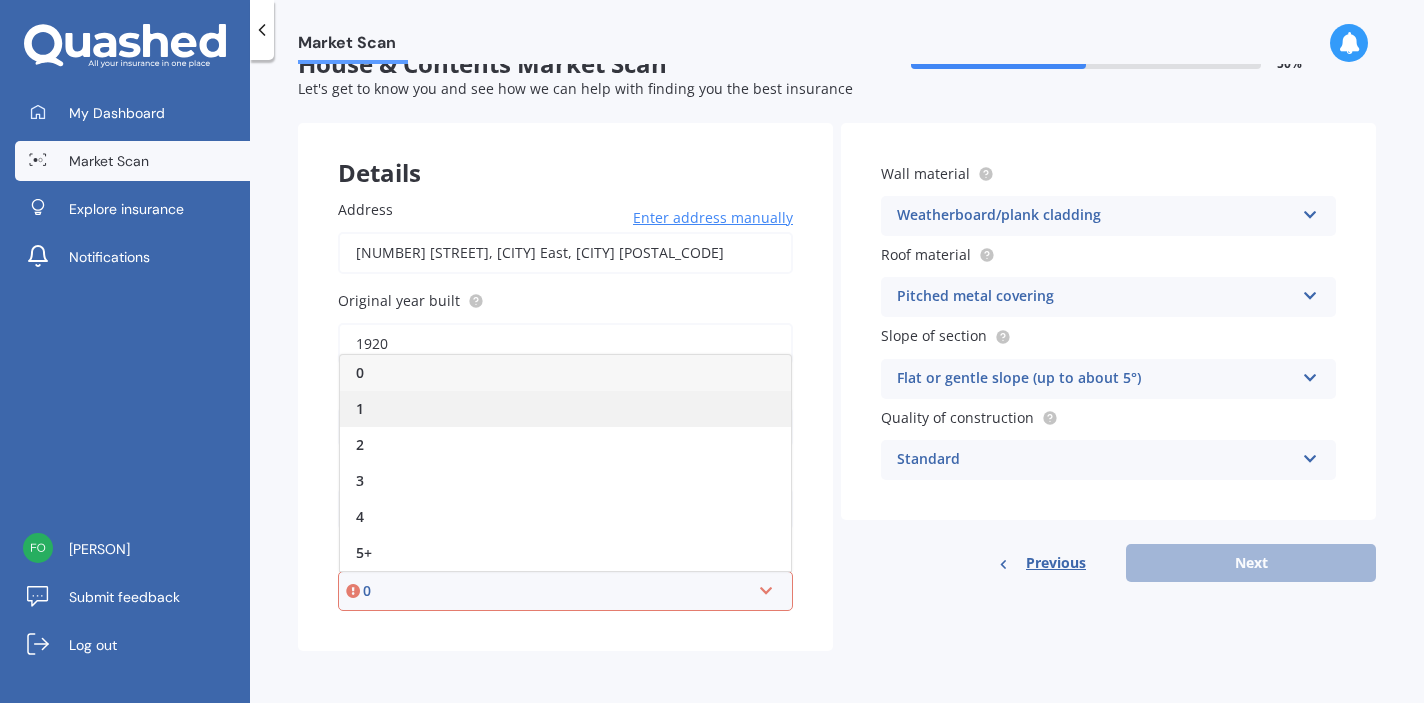click on "1" at bounding box center [565, 409] 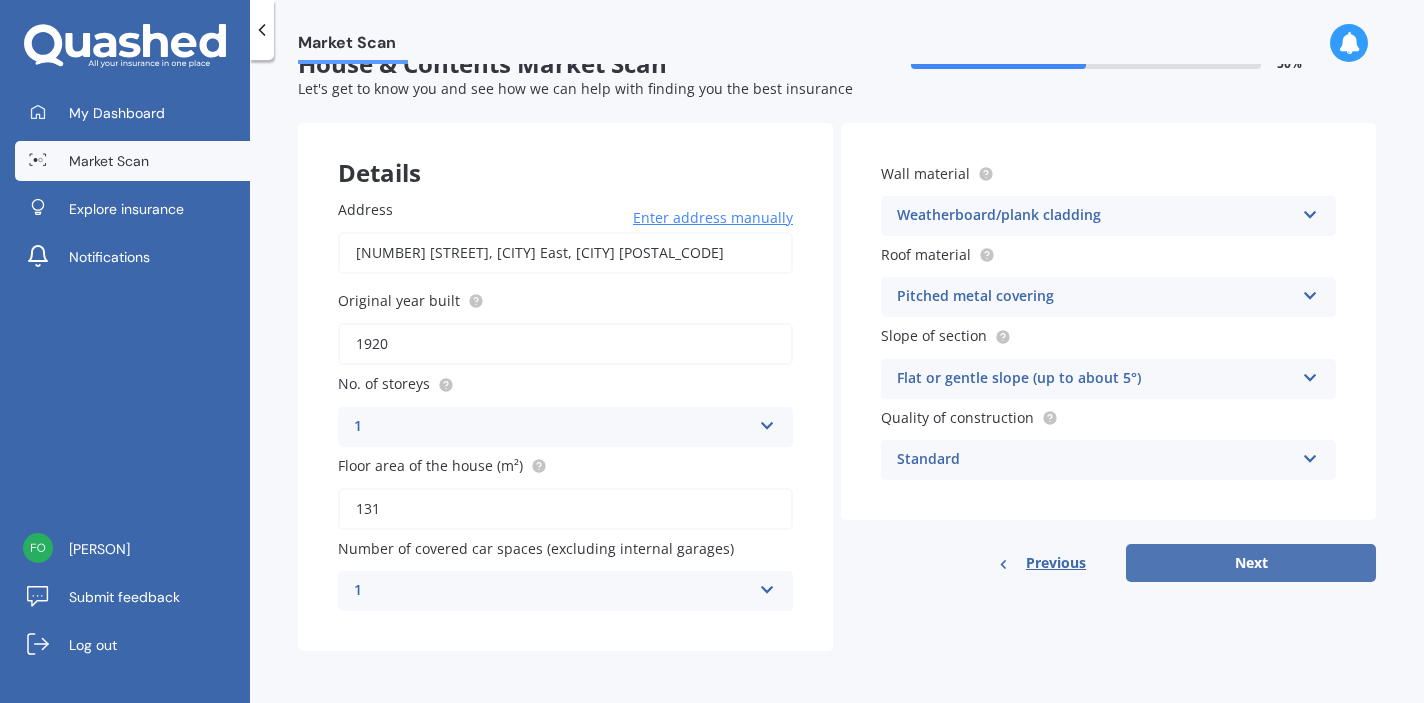 click on "Next" at bounding box center (1251, 563) 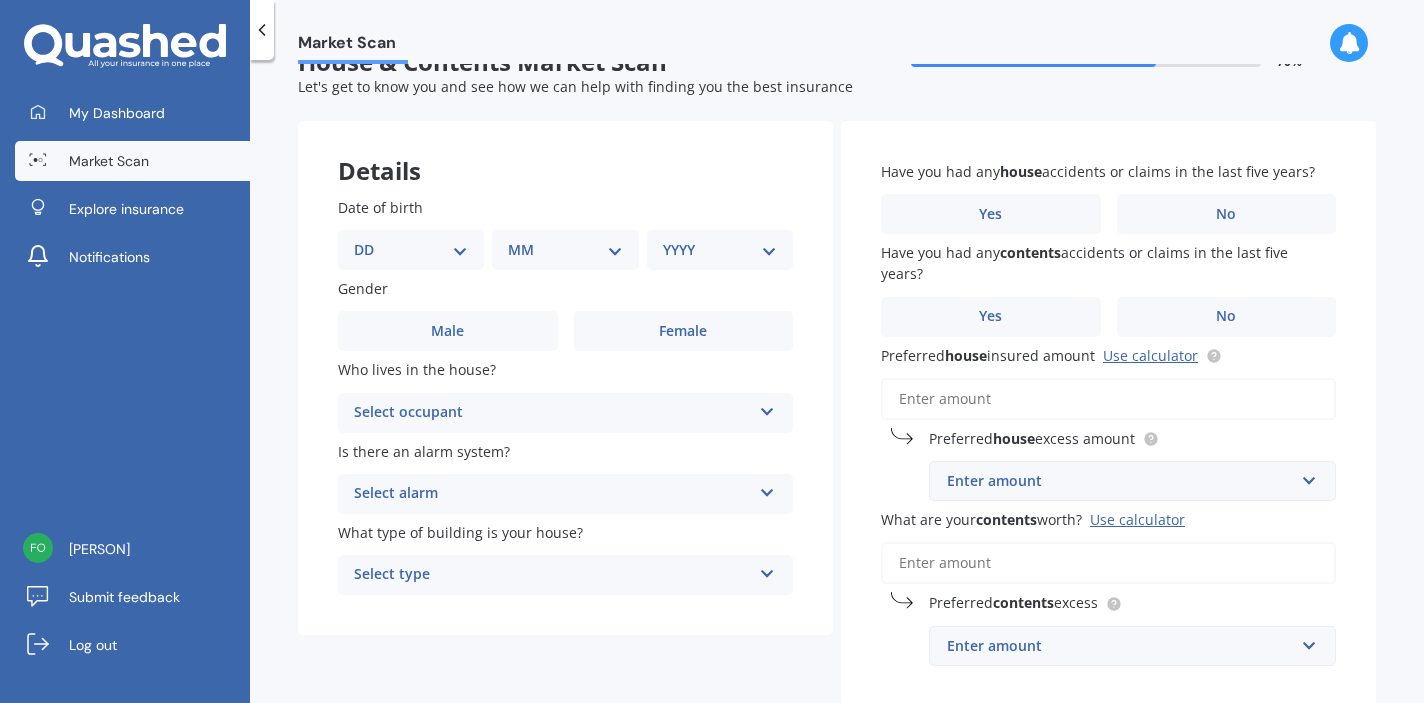 scroll, scrollTop: 0, scrollLeft: 0, axis: both 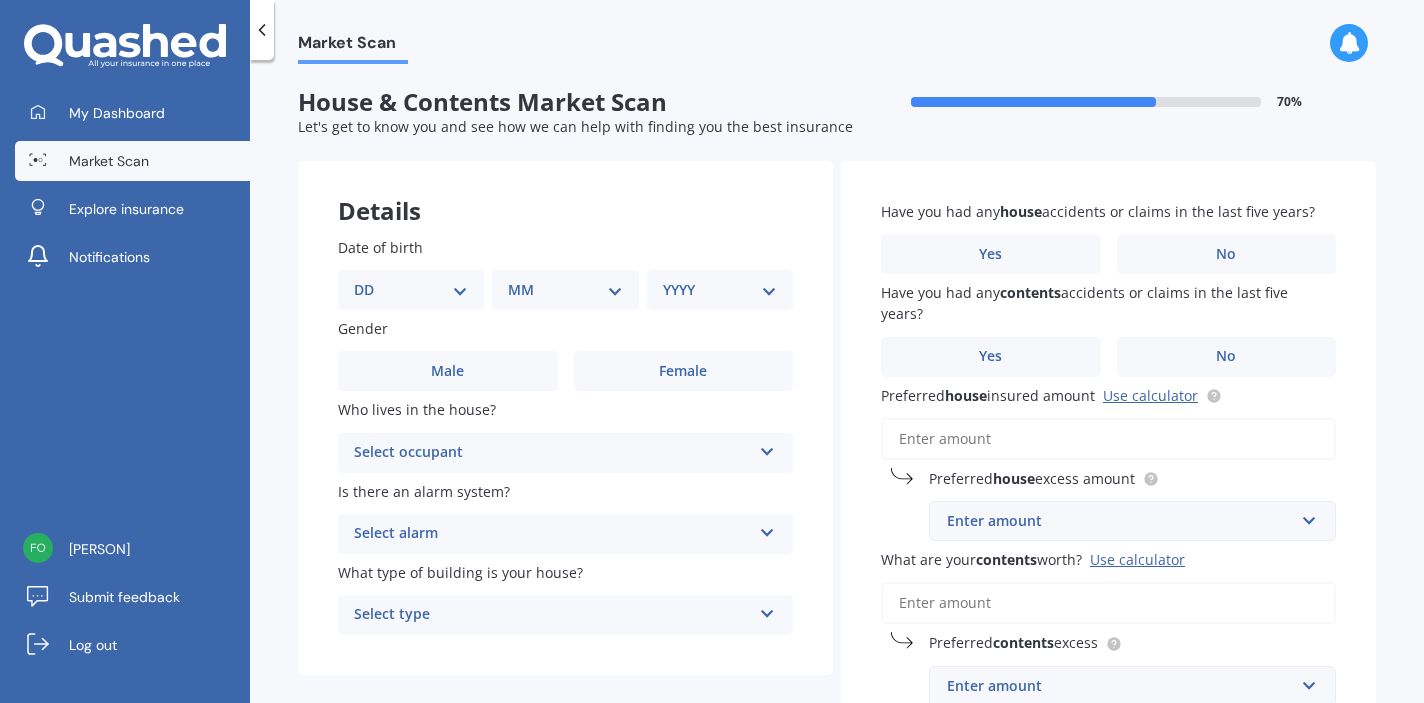 click on "DD 01 02 03 04 05 06 07 08 09 10 11 12 13 14 15 16 17 18 19 20 21 22 23 24 25 26 27 28 29 30 31" at bounding box center [411, 290] 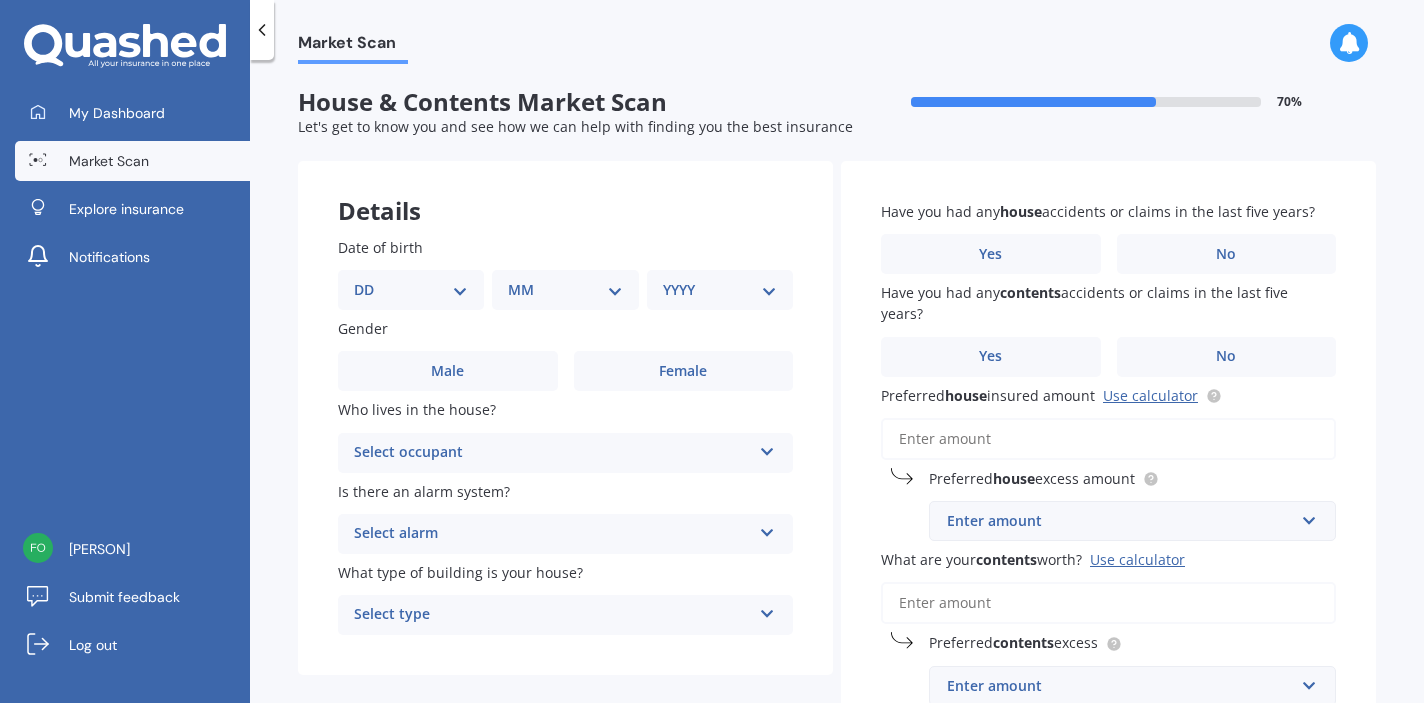 select on "18" 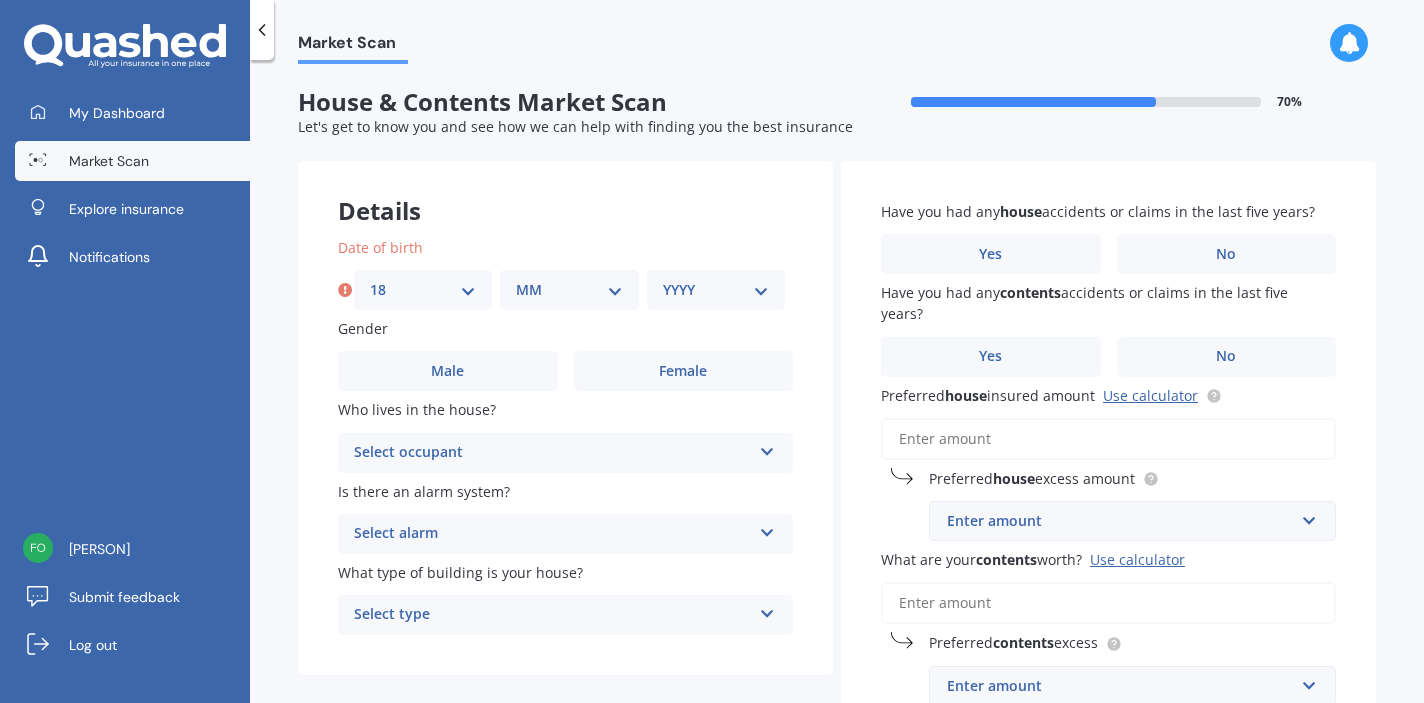 click on "MM 01 02 03 04 05 06 07 08 09 10 11 12" at bounding box center [569, 290] 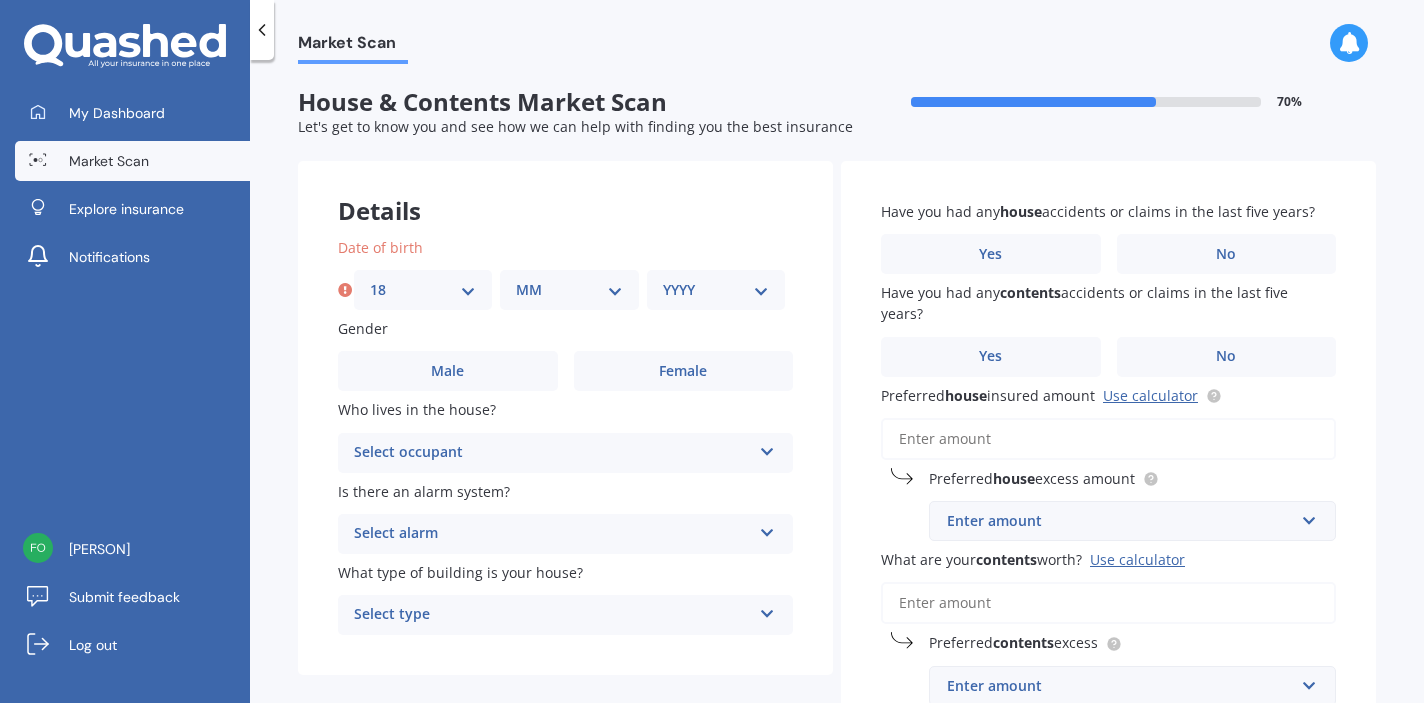select on "09" 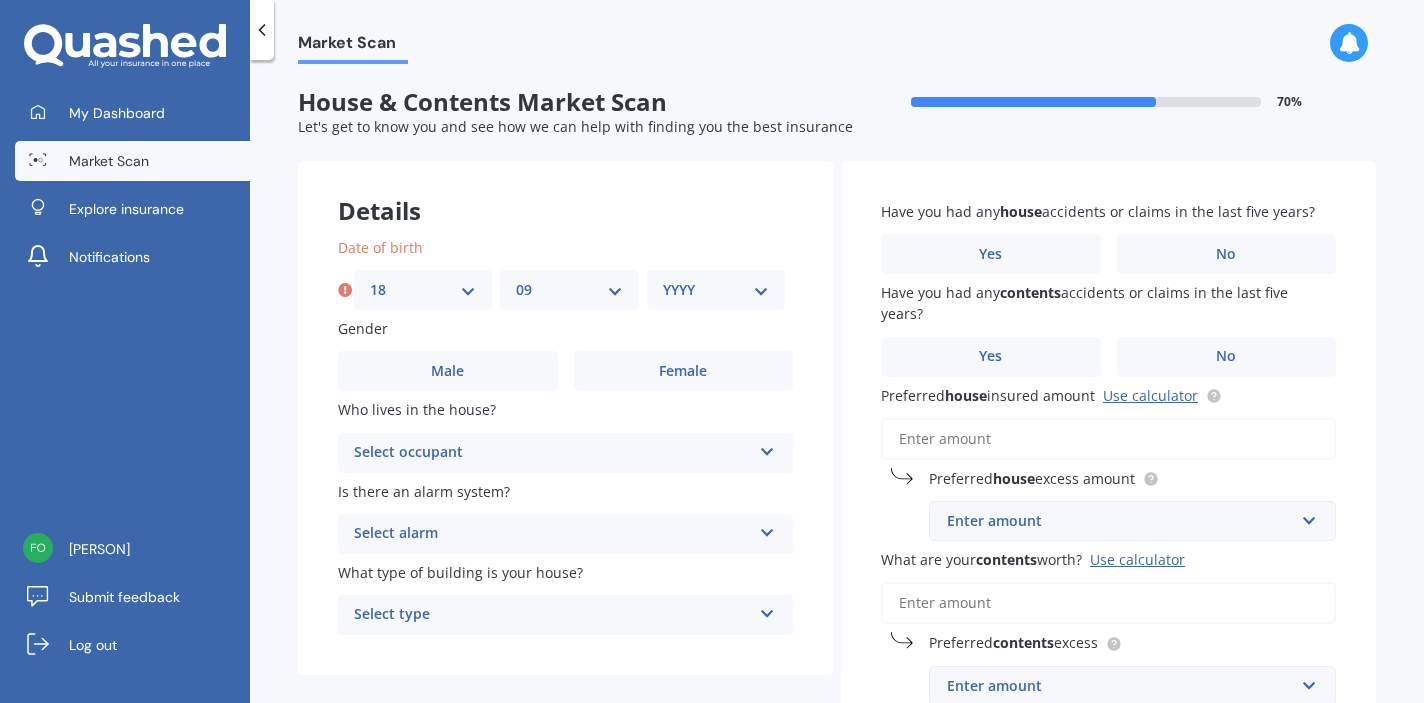 click on "YYYY 2009 2008 2007 2006 2005 2004 2003 2002 2001 2000 1999 1998 1997 1996 1995 1994 1993 1992 1991 1990 1989 1988 1987 1986 1985 1984 1983 1982 1981 1980 1979 1978 1977 1976 1975 1974 1973 1972 1971 1970 1969 1968 1967 1966 1965 1964 1963 1962 1961 1960 1959 1958 1957 1956 1955 1954 1953 1952 1951 1950 1949 1948 1947 1946 1945 1944 1943 1942 1941 1940 1939 1938 1937 1936 1935 1934 1933 1932 1931 1930 1929 1928 1927 1926 1925 1924 1923 1922 1921 1920 1919 1918 1917 1916 1915 1914 1913 1912 1911 1910" at bounding box center [716, 290] 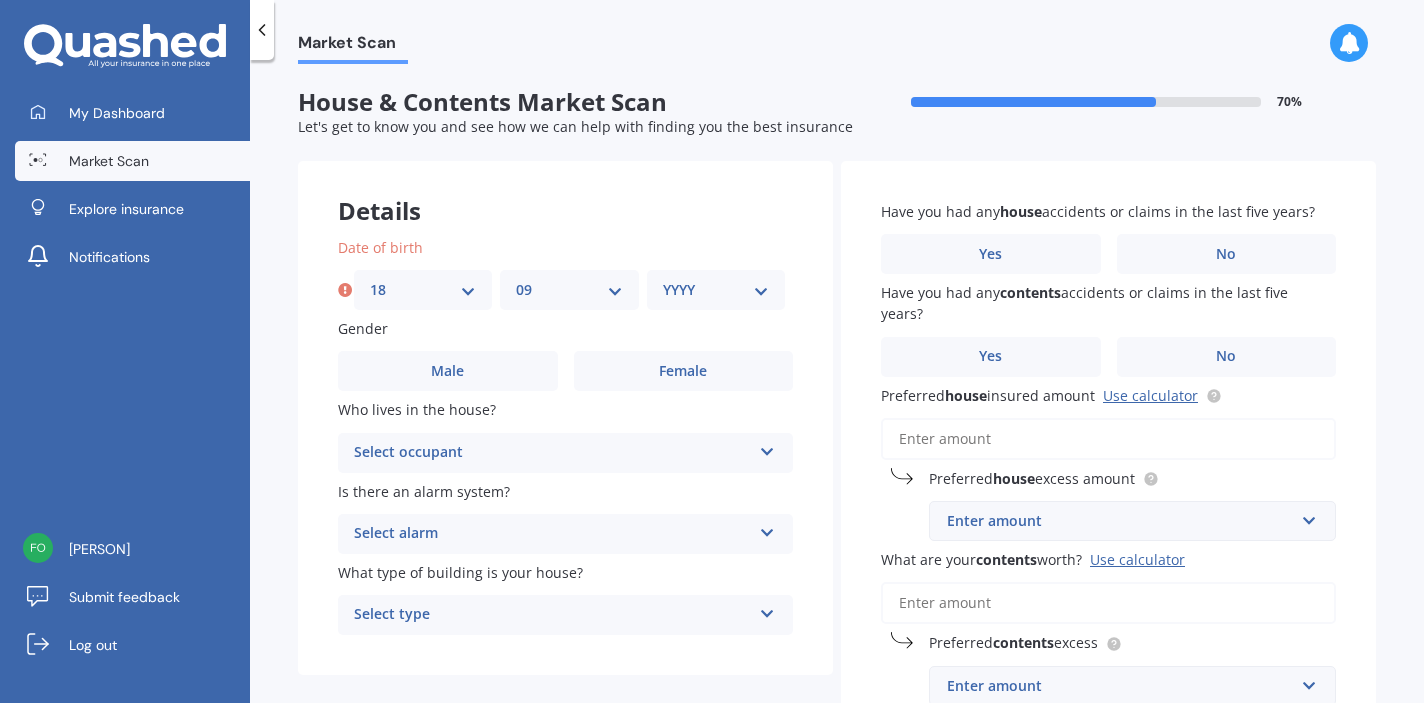 select on "1972" 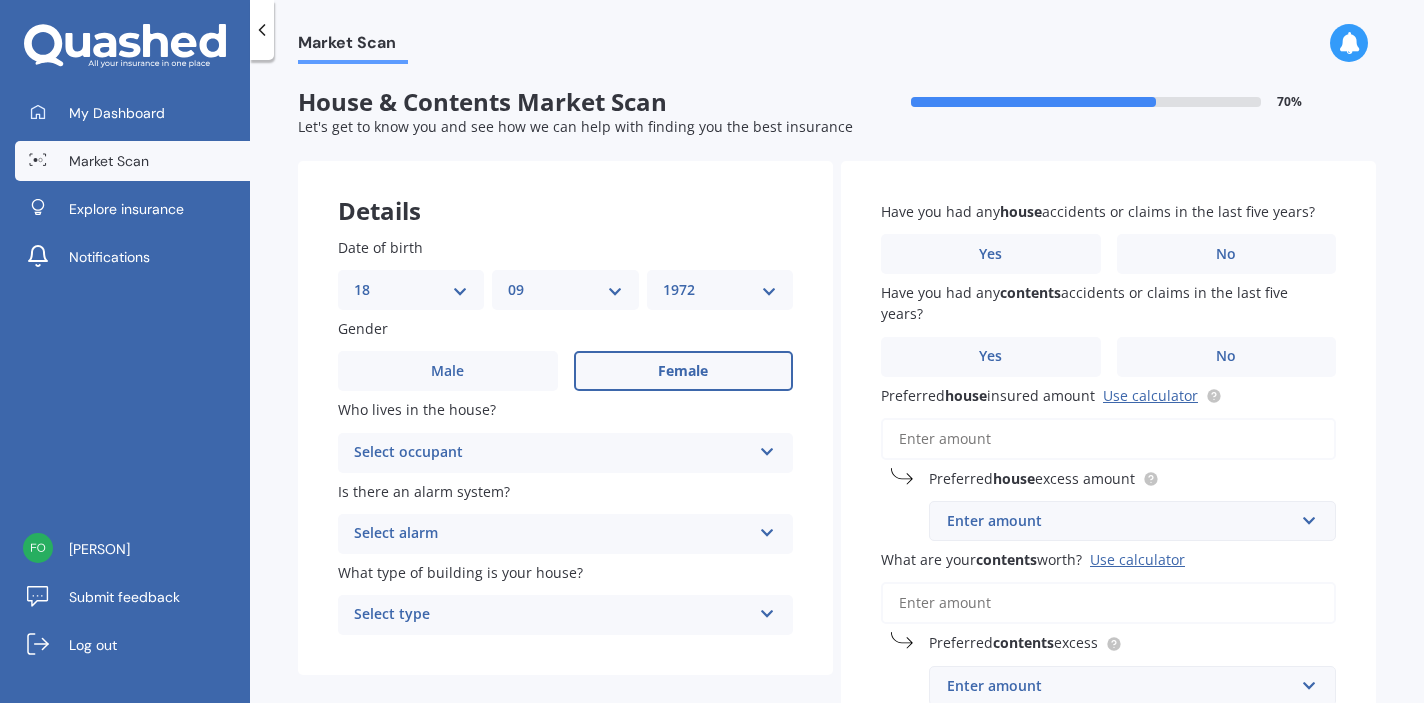 click on "Female" at bounding box center [684, 371] 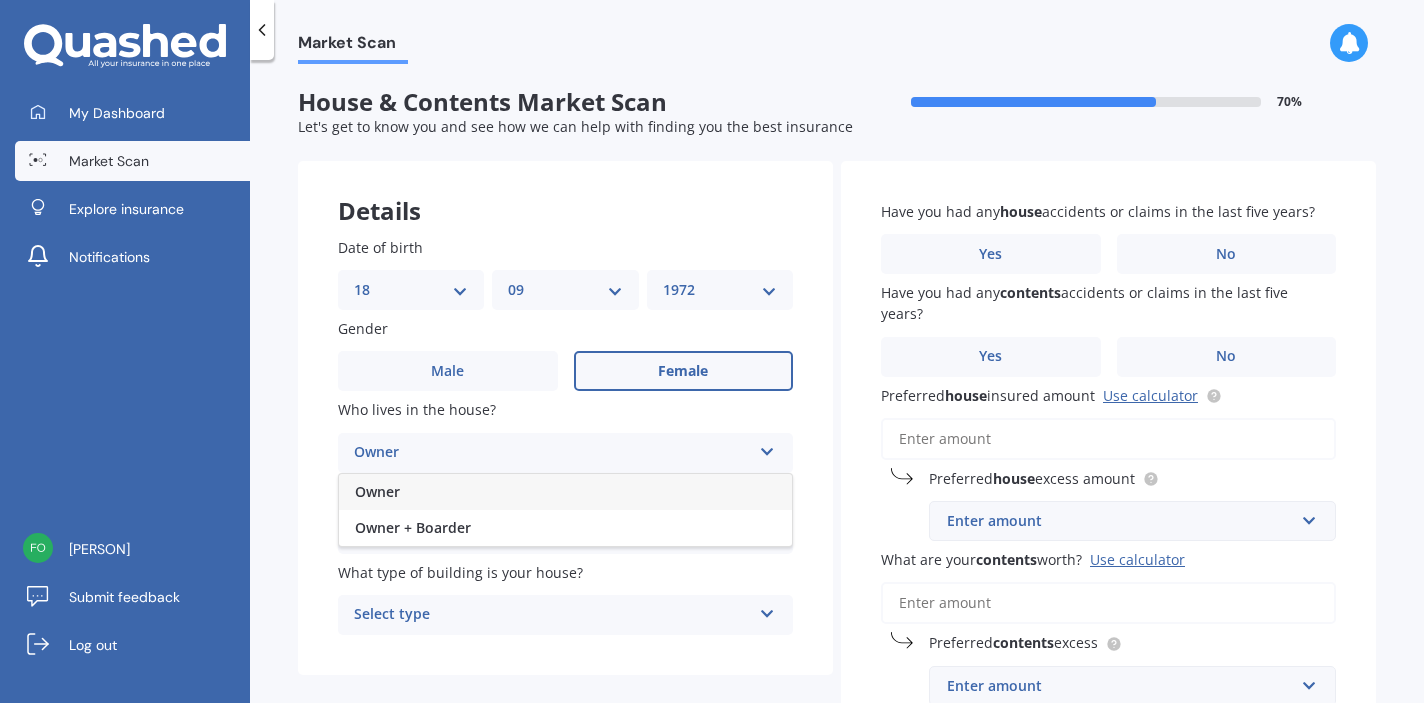click on "Owner" at bounding box center [565, 492] 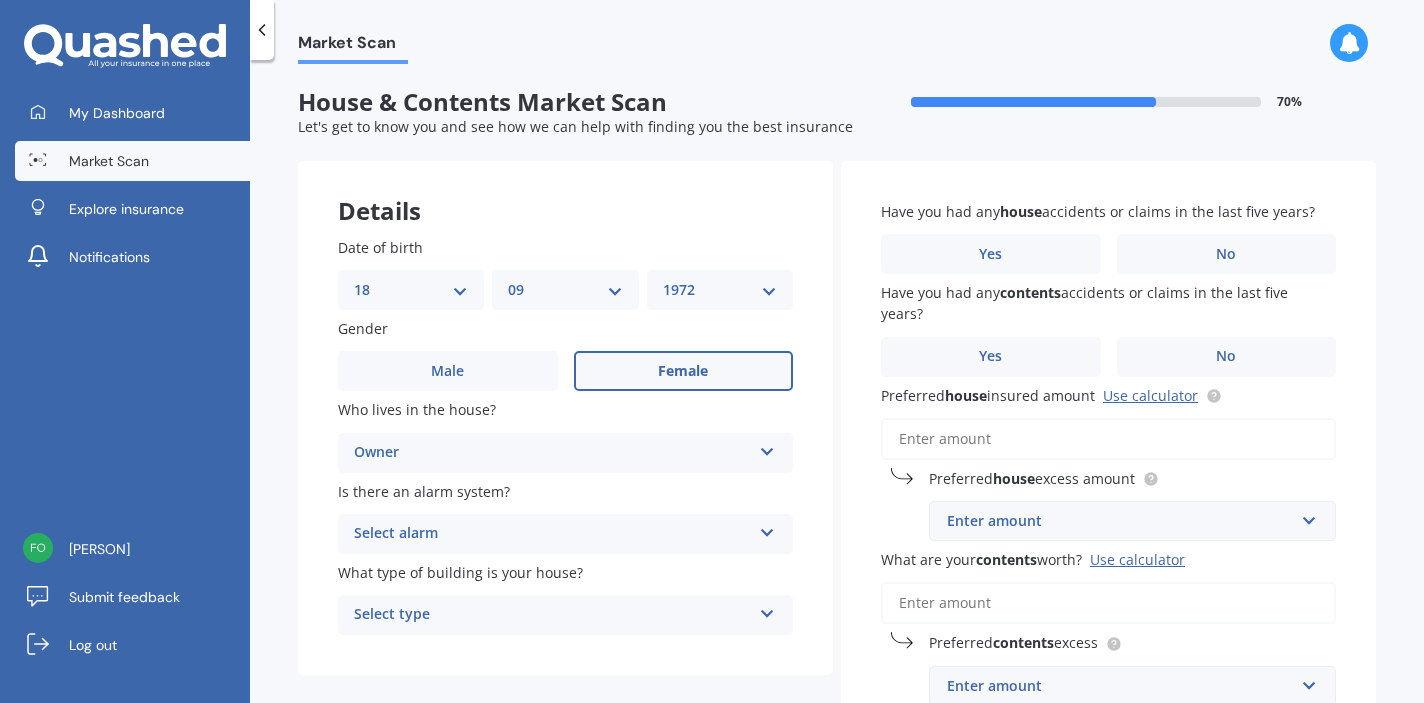 click at bounding box center (767, 529) 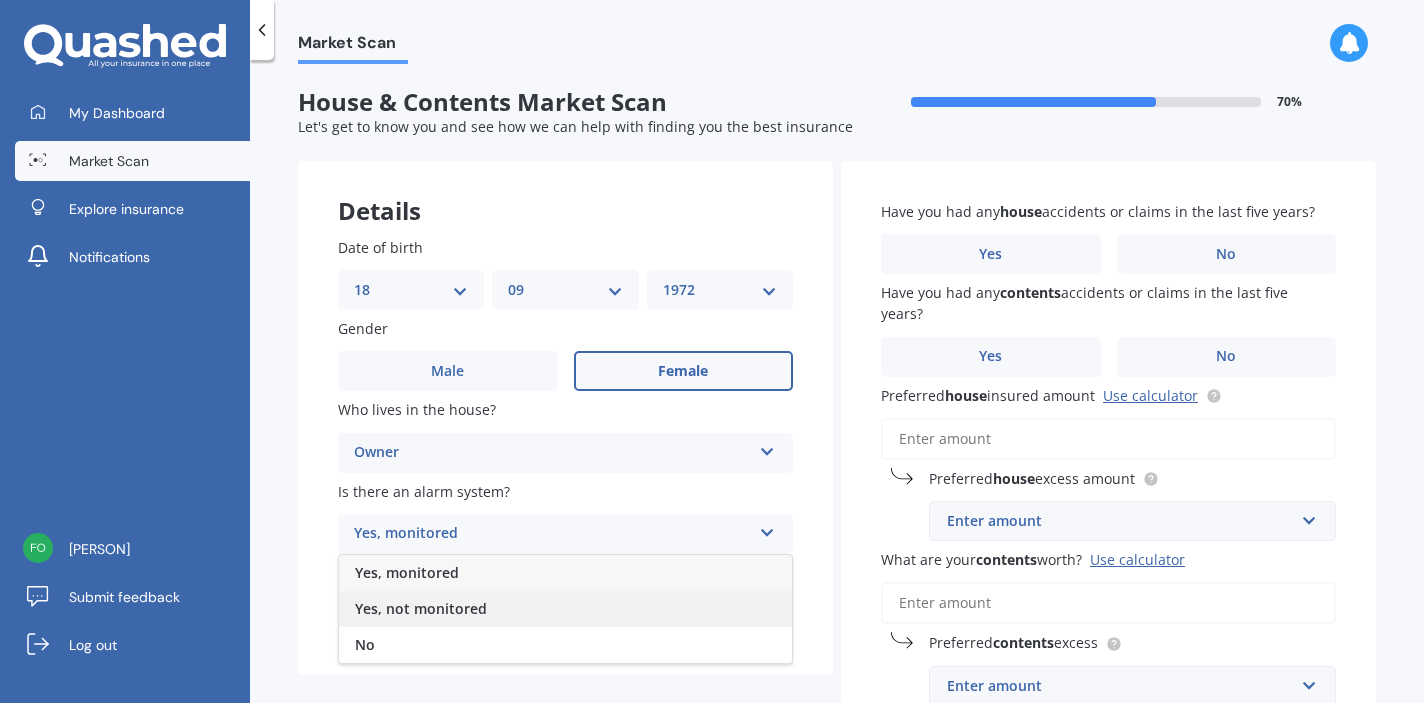 click on "Yes, not monitored" at bounding box center (565, 609) 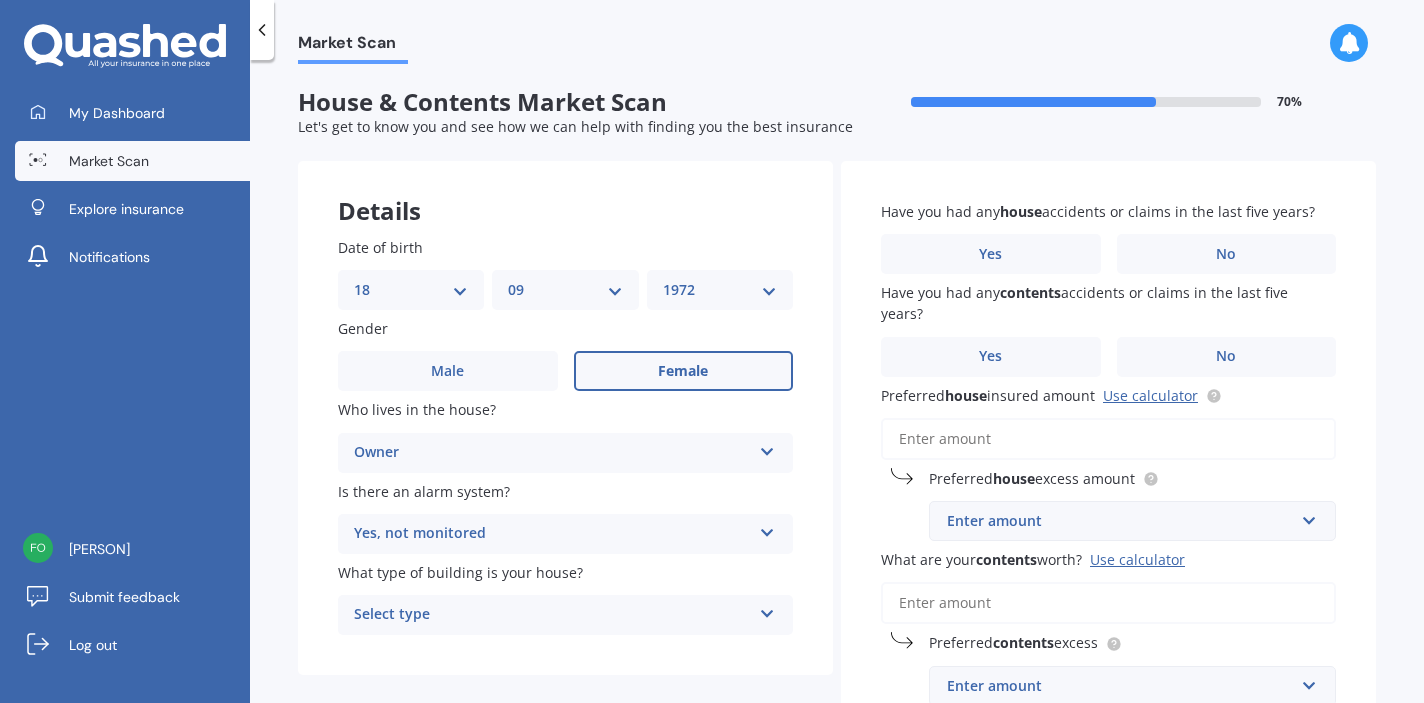 click at bounding box center (767, 610) 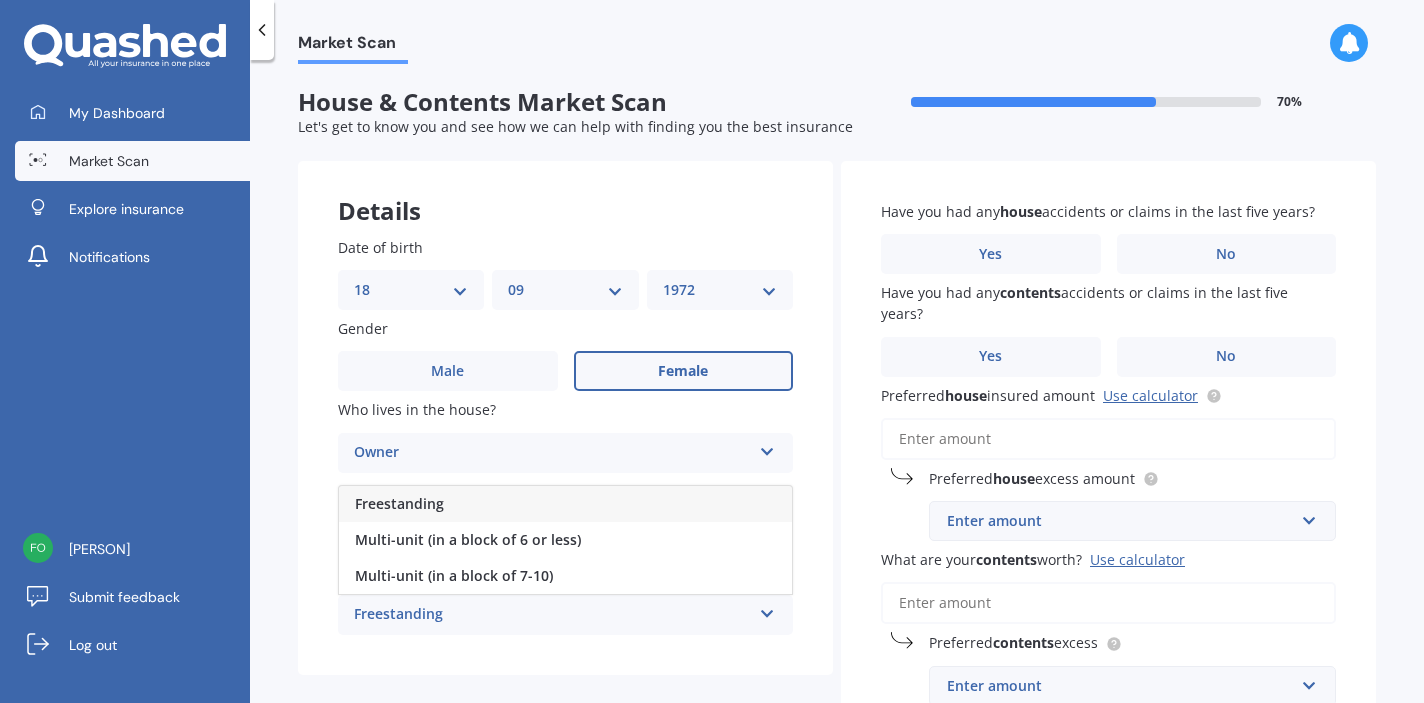 click on "Freestanding" at bounding box center (565, 504) 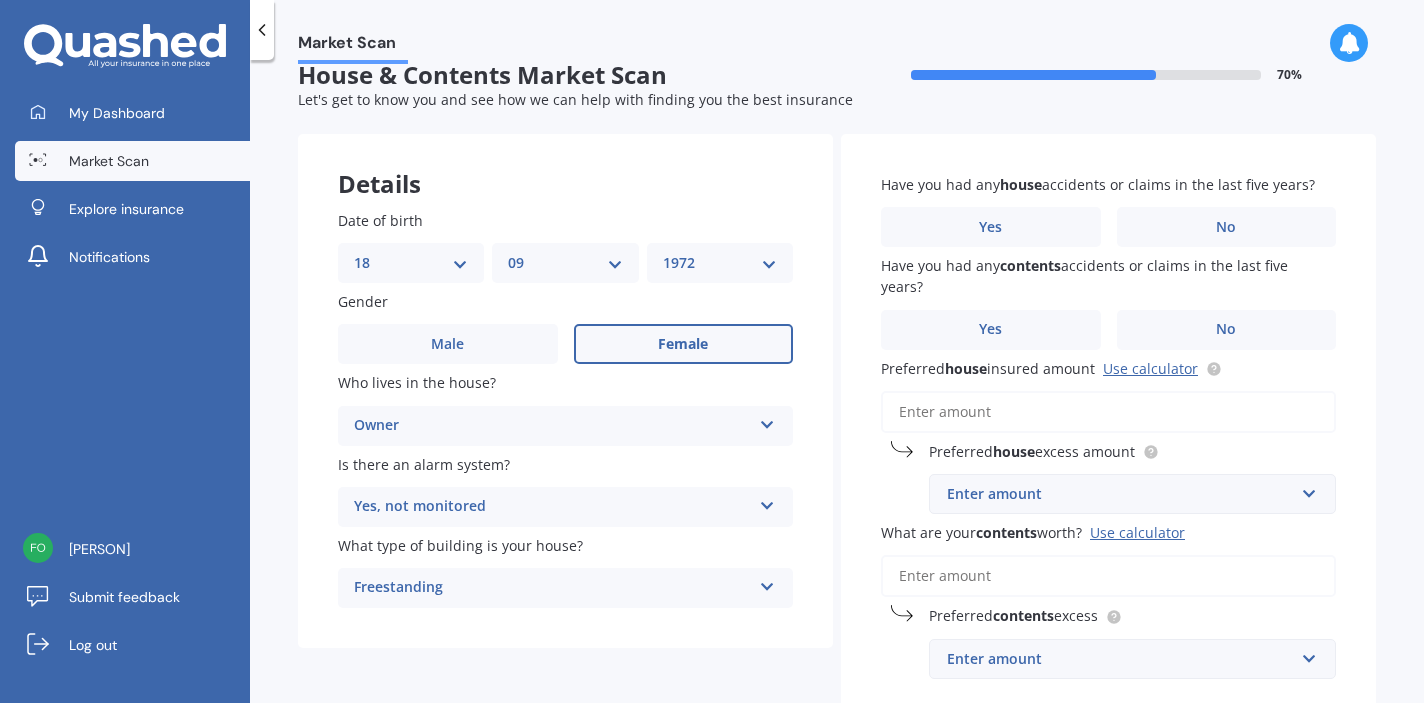 scroll, scrollTop: 0, scrollLeft: 0, axis: both 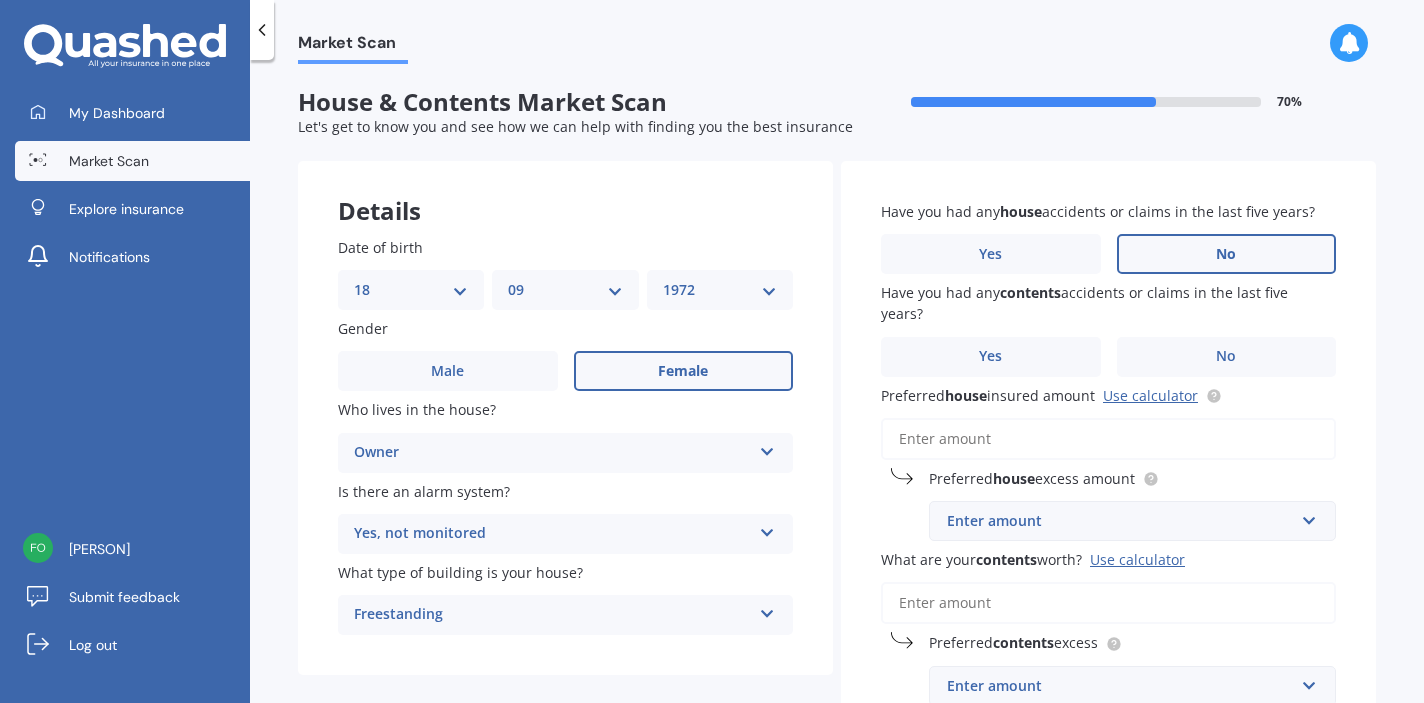 click on "No" at bounding box center [1227, 254] 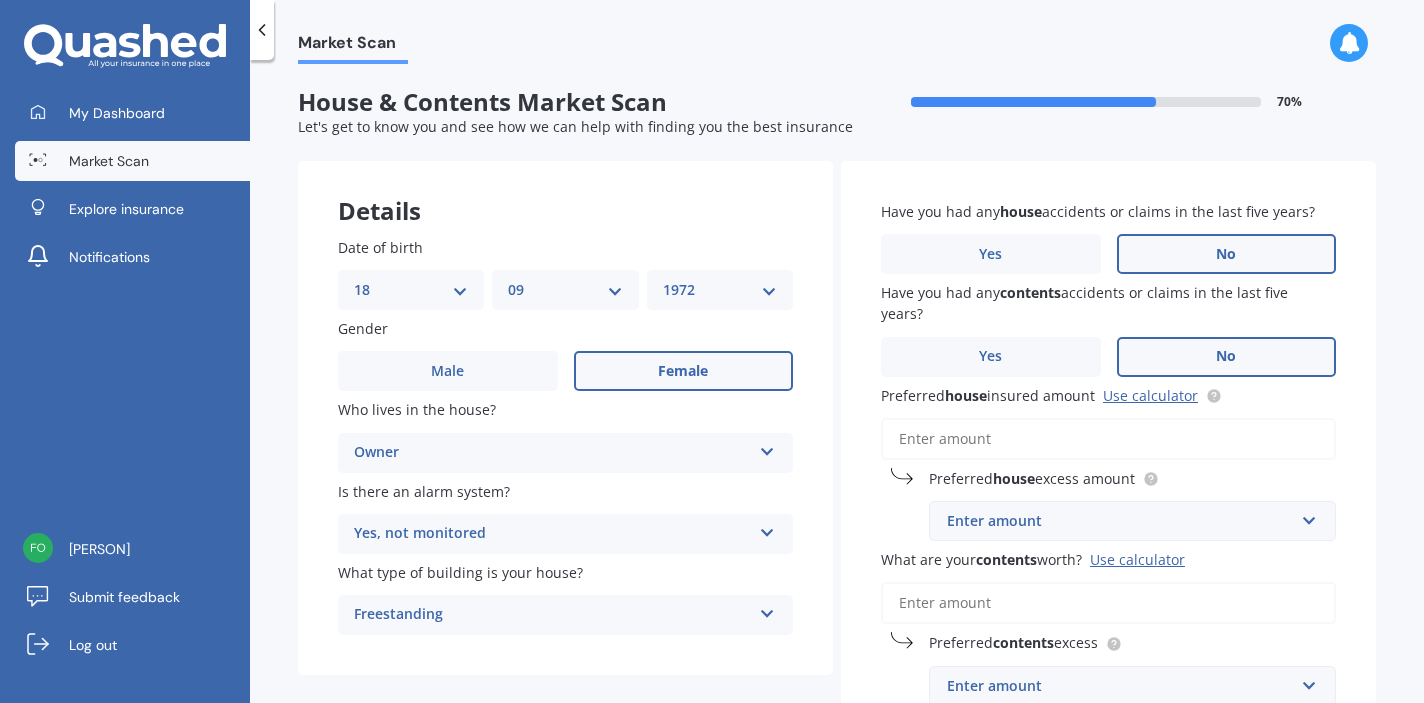 click on "No" at bounding box center (1227, 357) 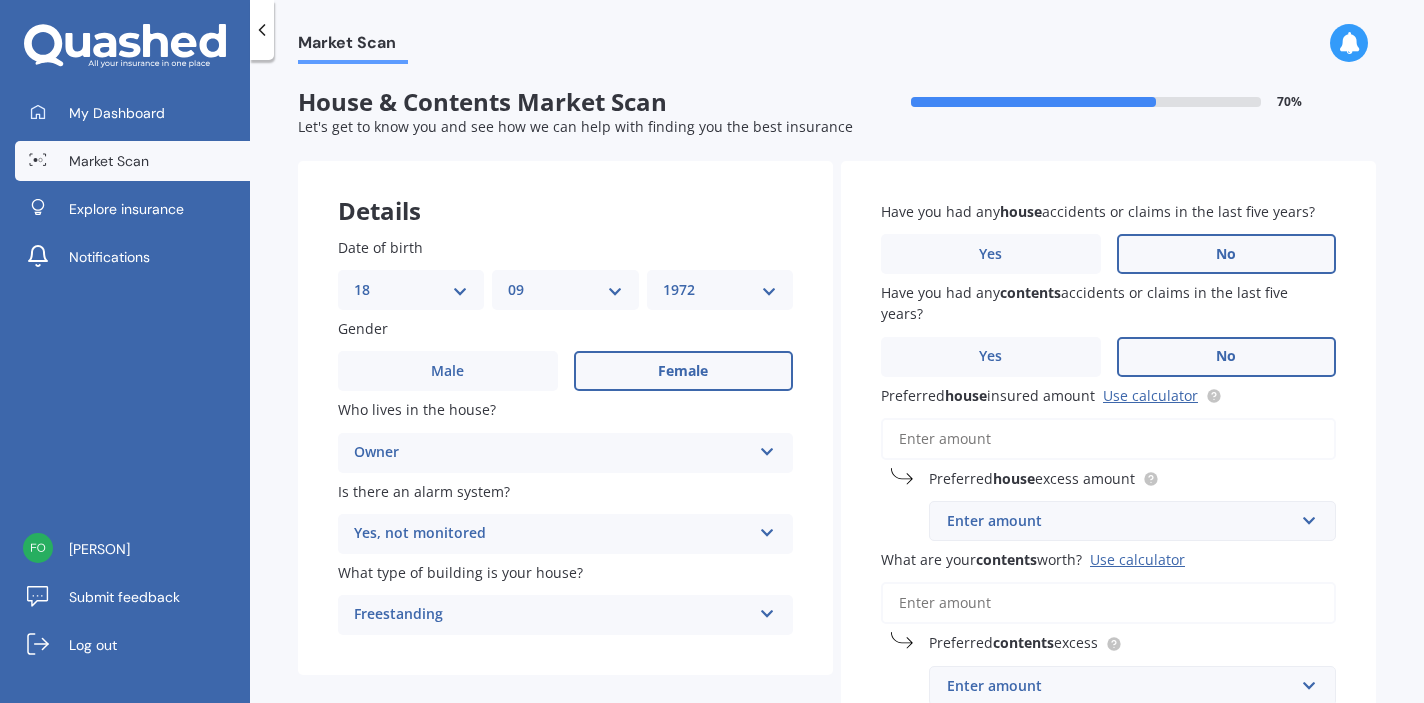 click on "No" at bounding box center [0, 0] 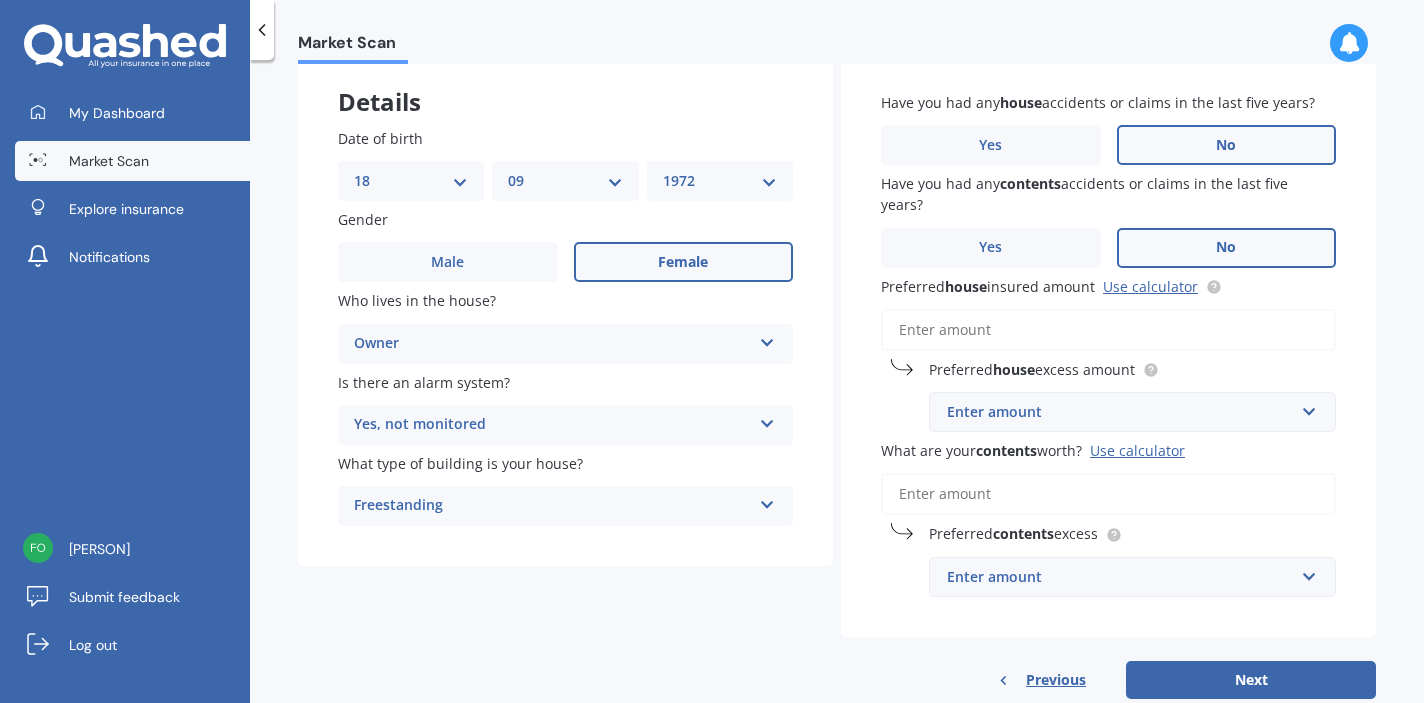 scroll, scrollTop: 160, scrollLeft: 0, axis: vertical 